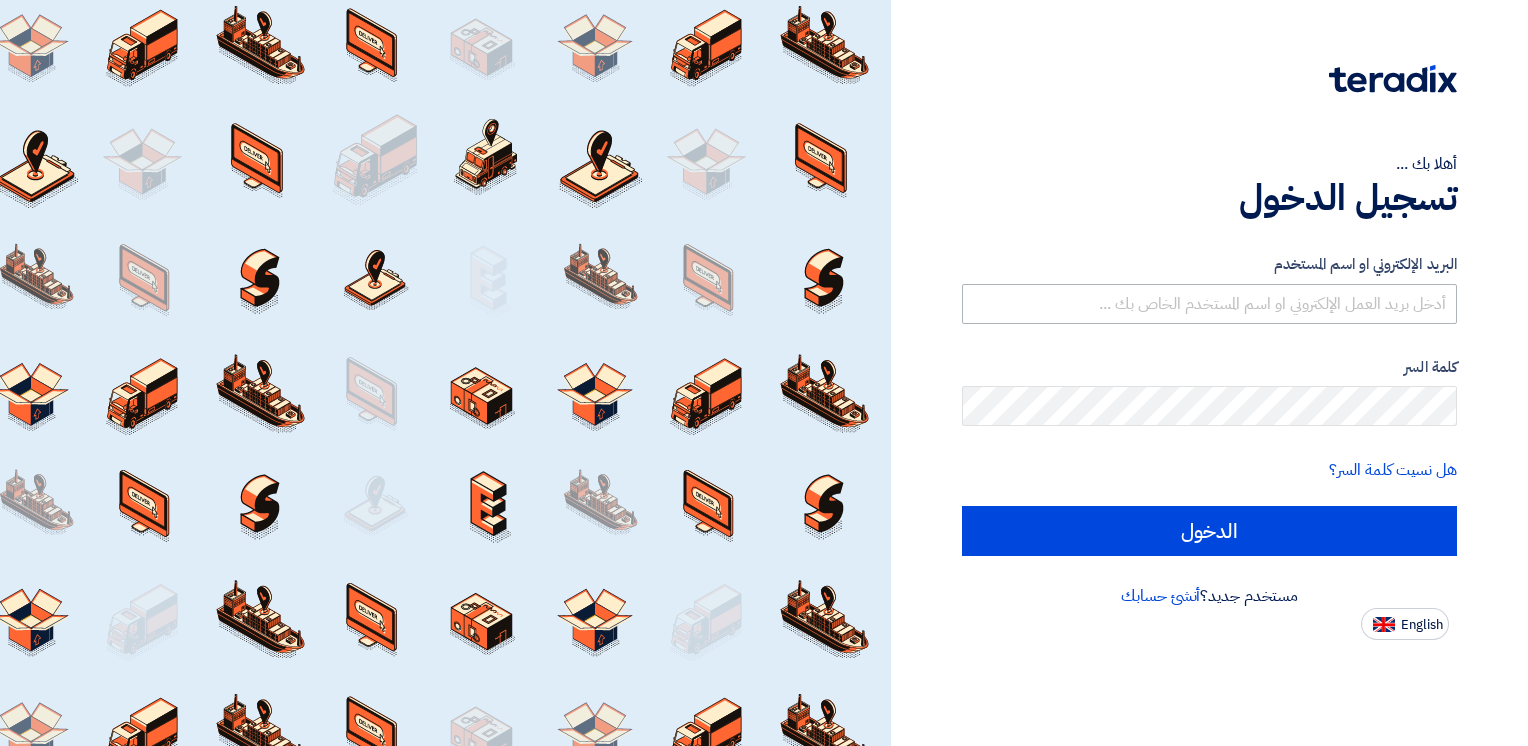 scroll, scrollTop: 0, scrollLeft: 0, axis: both 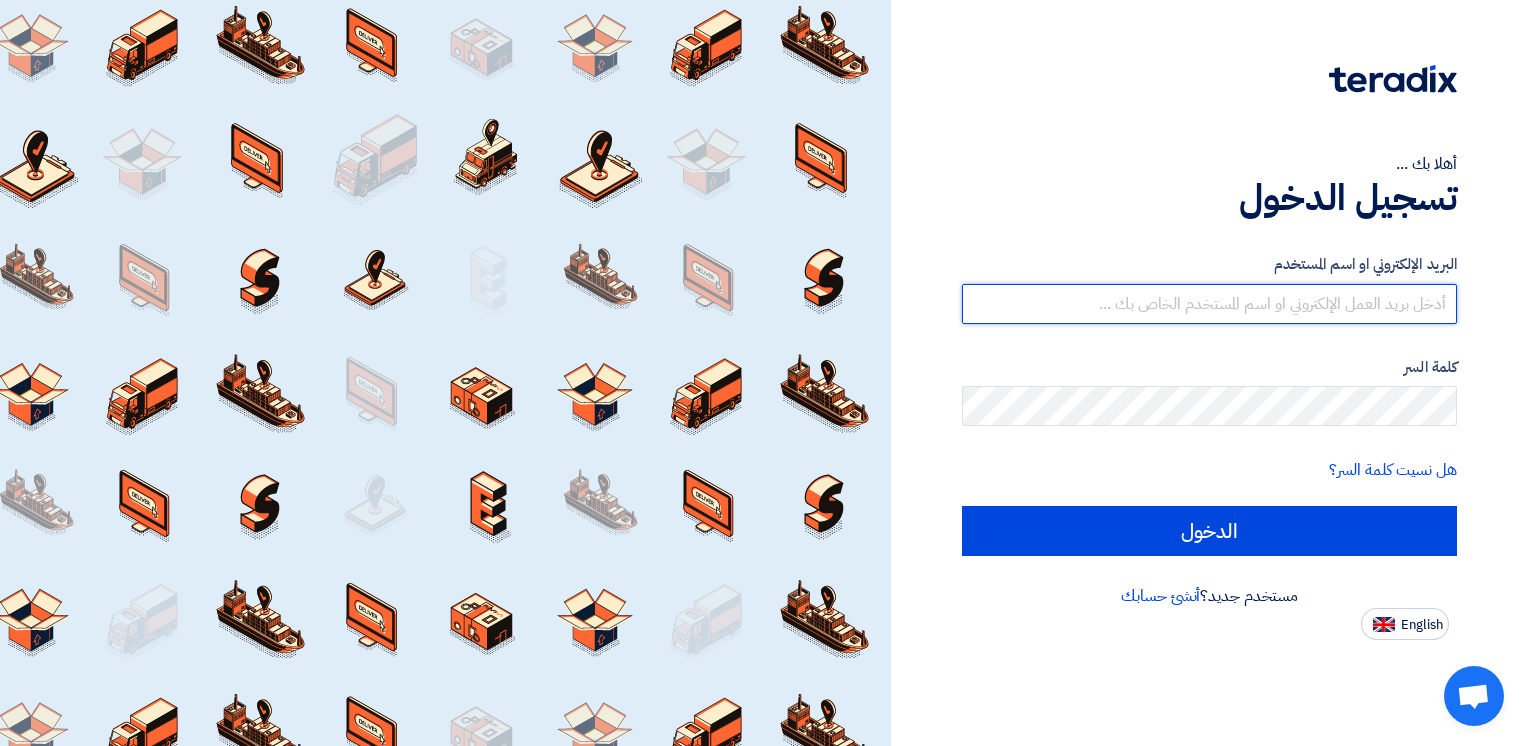 click at bounding box center (1209, 304) 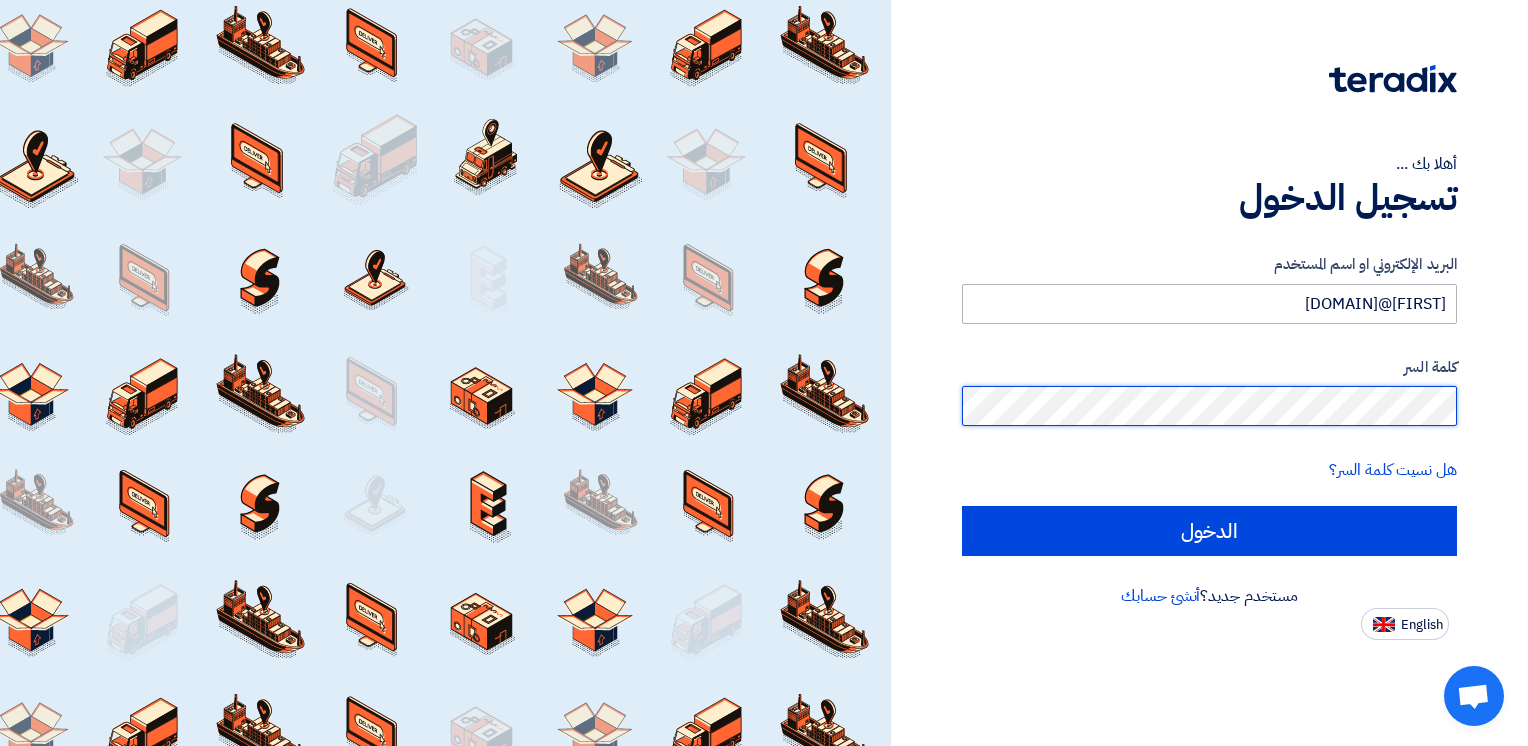 click on "الدخول" 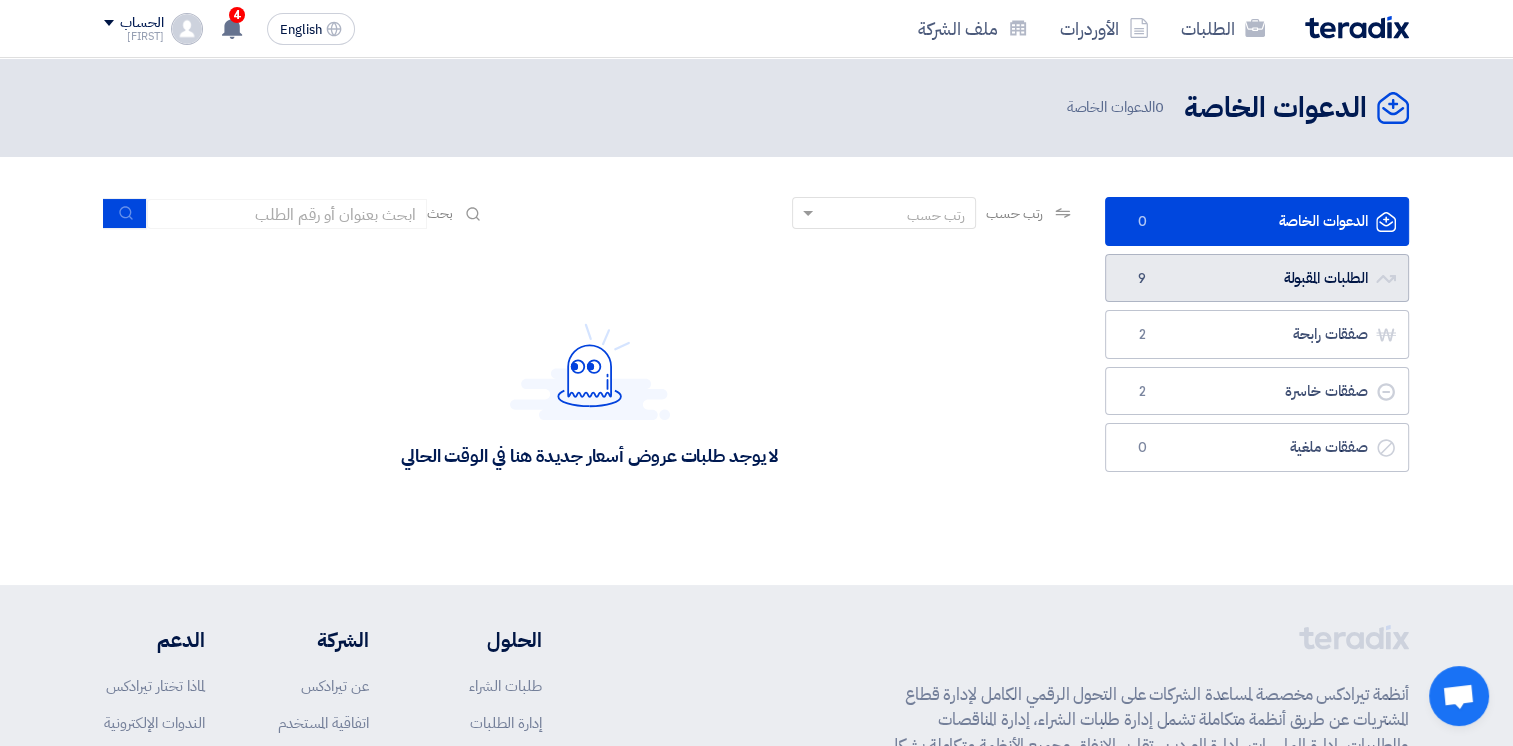 click on "الطلبات المقبولة
الطلبات المقبولة
9" 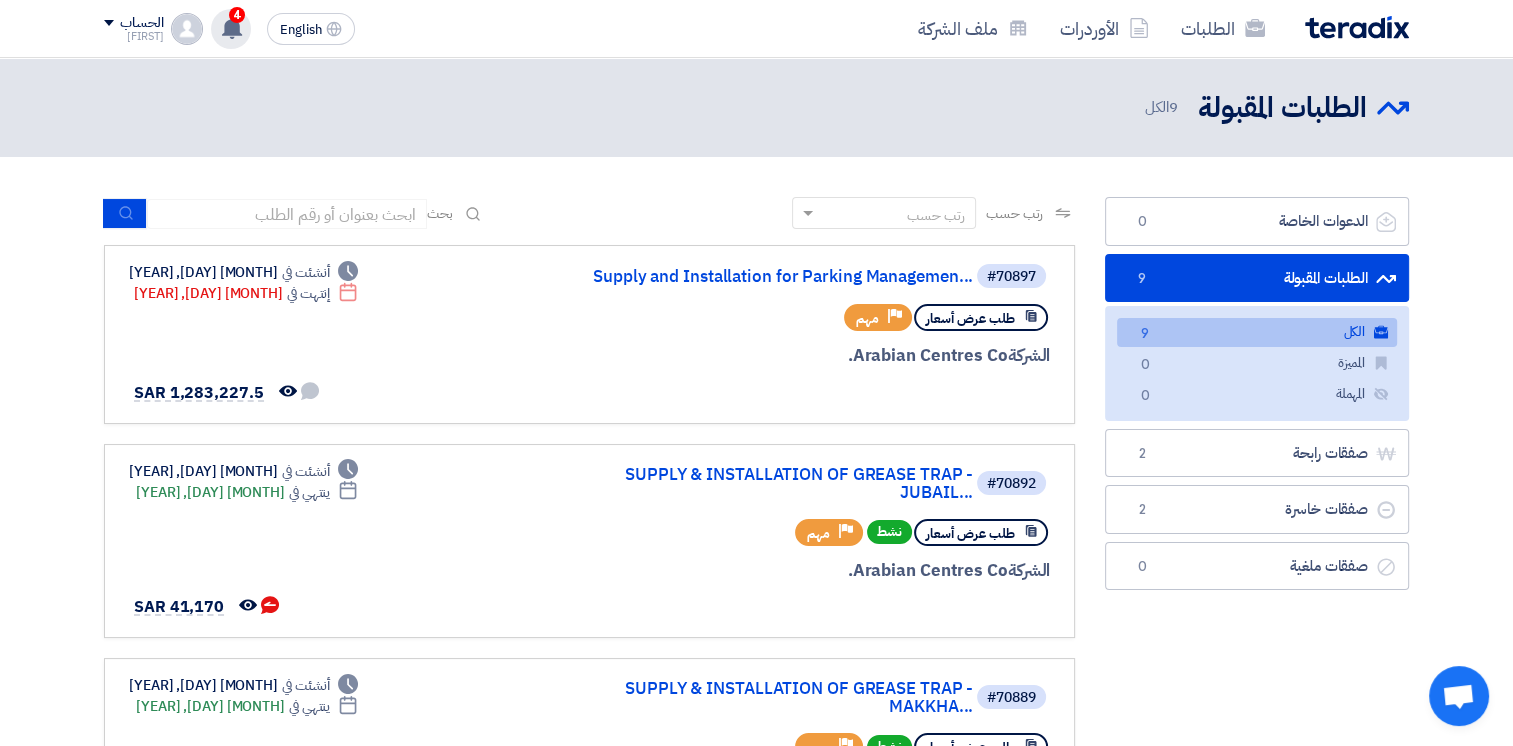 click 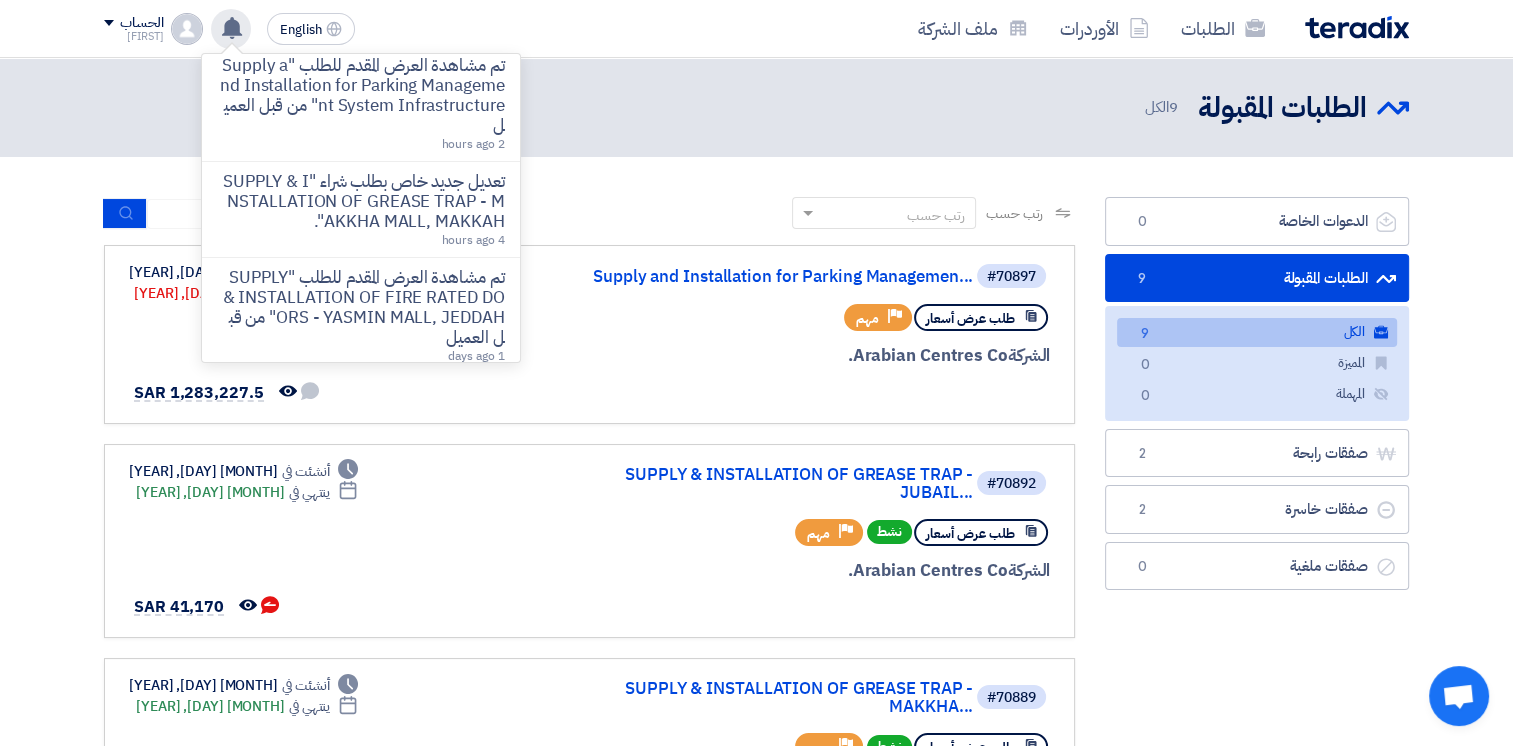 scroll, scrollTop: 0, scrollLeft: 0, axis: both 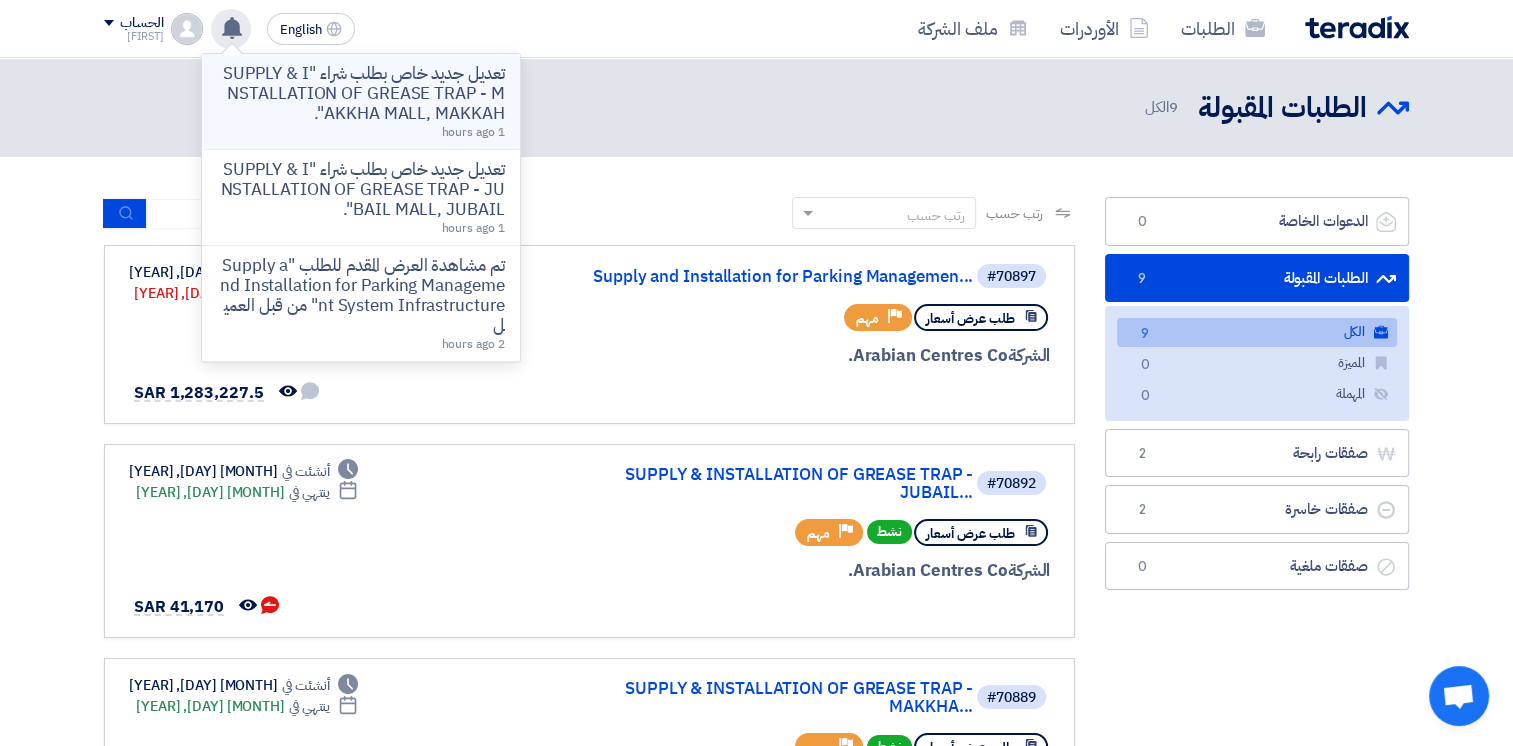 click on "تعديل جديد خاص بطلب شراء "SUPPLY & INSTALLATION OF GREASE TRAP - MAKKHA MALL, MAKKAH"." 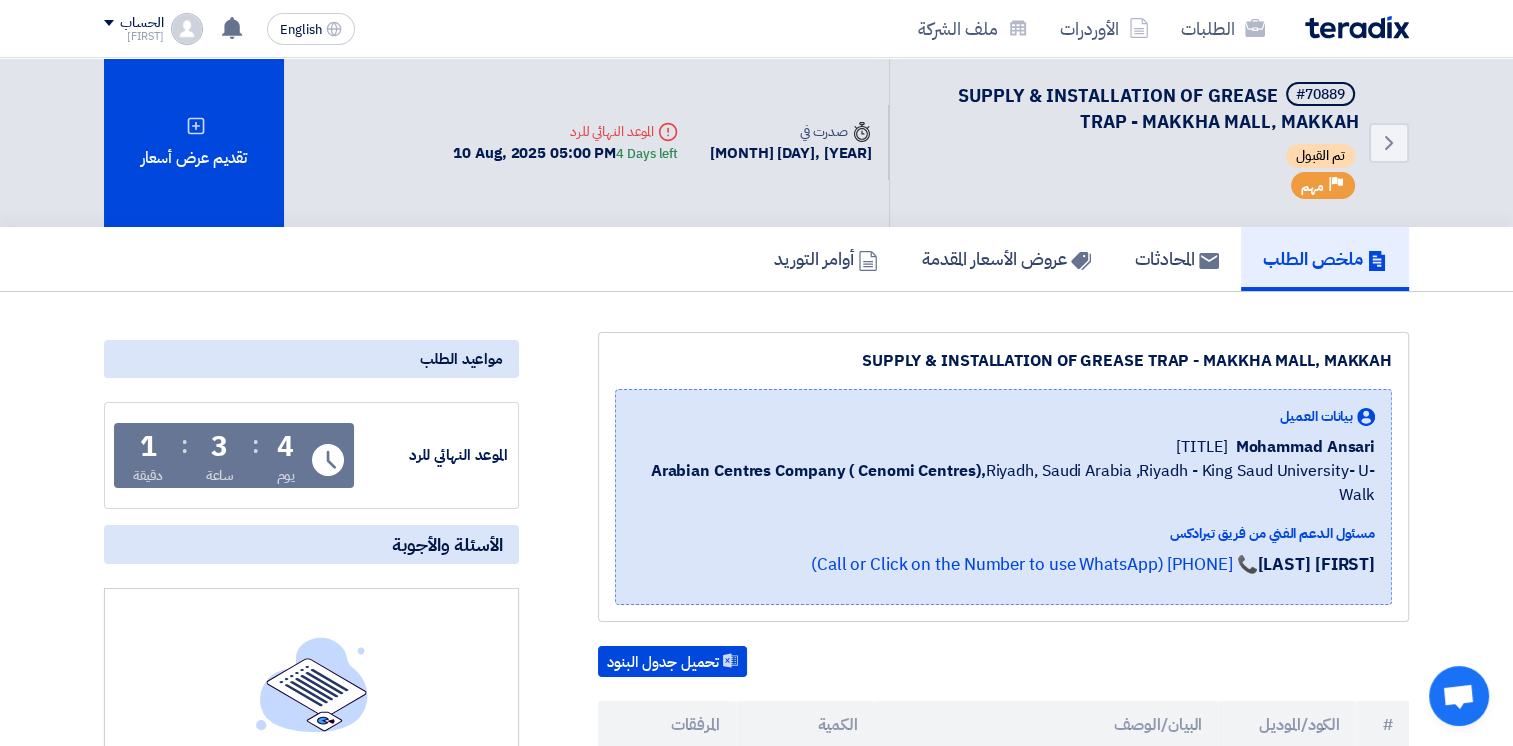 scroll, scrollTop: 500, scrollLeft: 0, axis: vertical 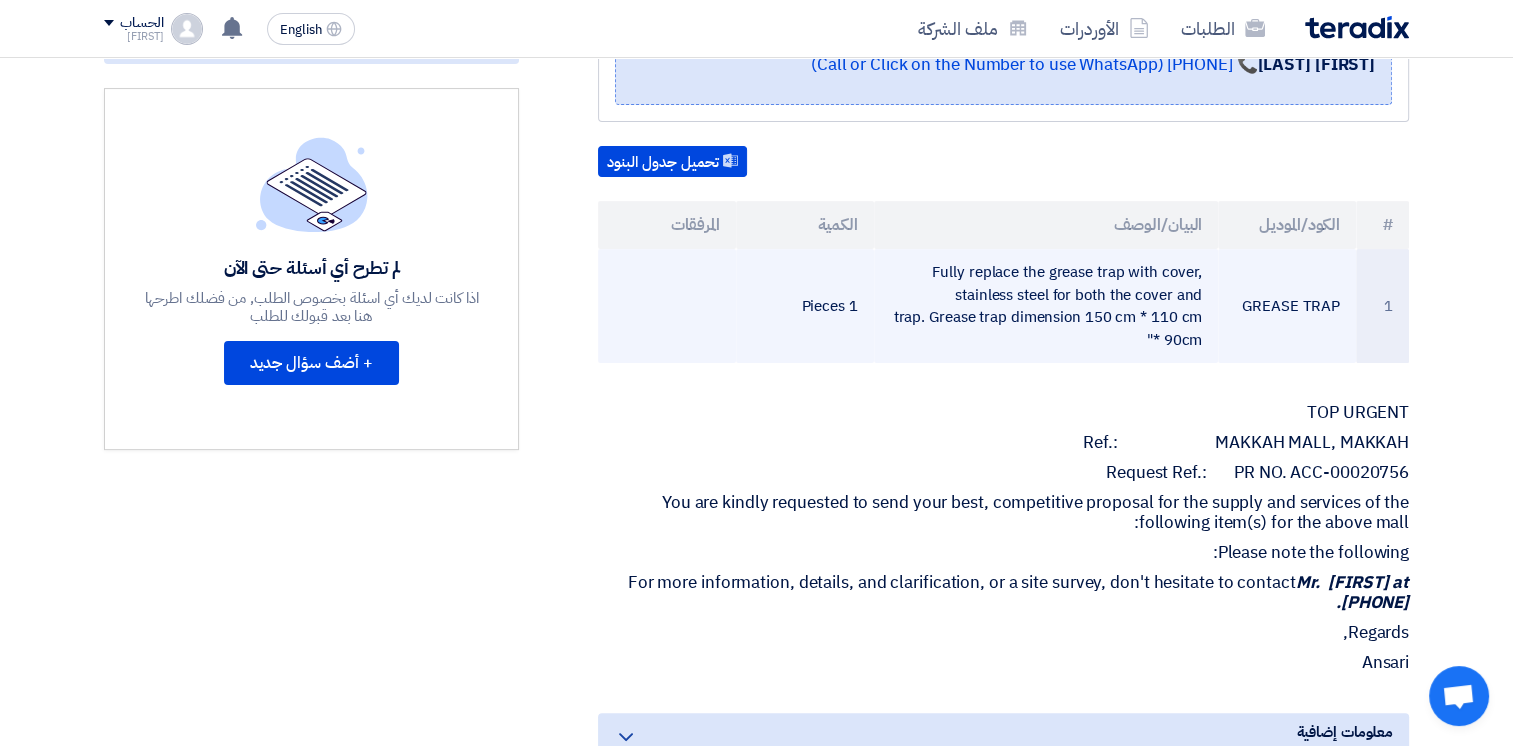 drag, startPoint x: 1034, startPoint y: 270, endPoint x: 1175, endPoint y: 330, distance: 153.2351 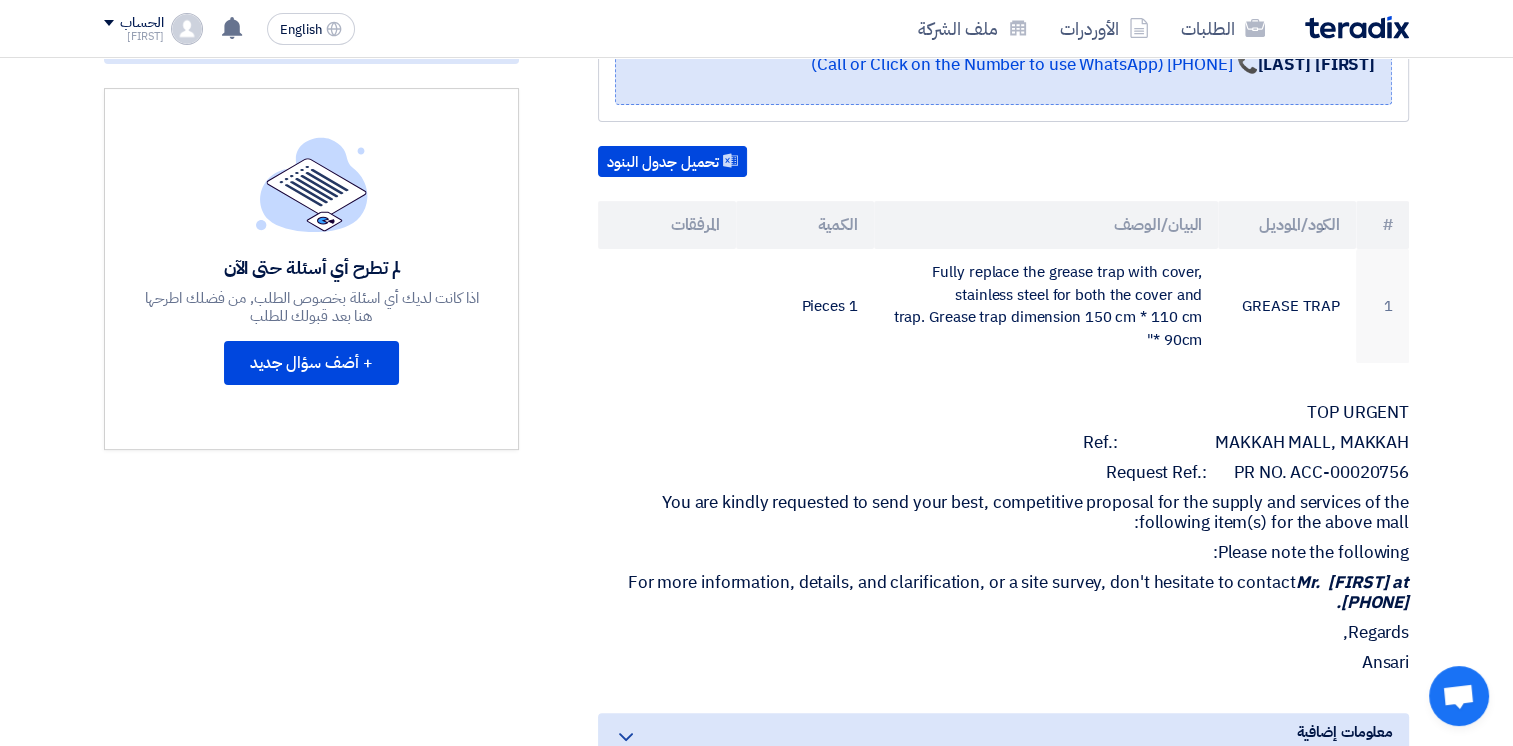 scroll, scrollTop: 0, scrollLeft: 0, axis: both 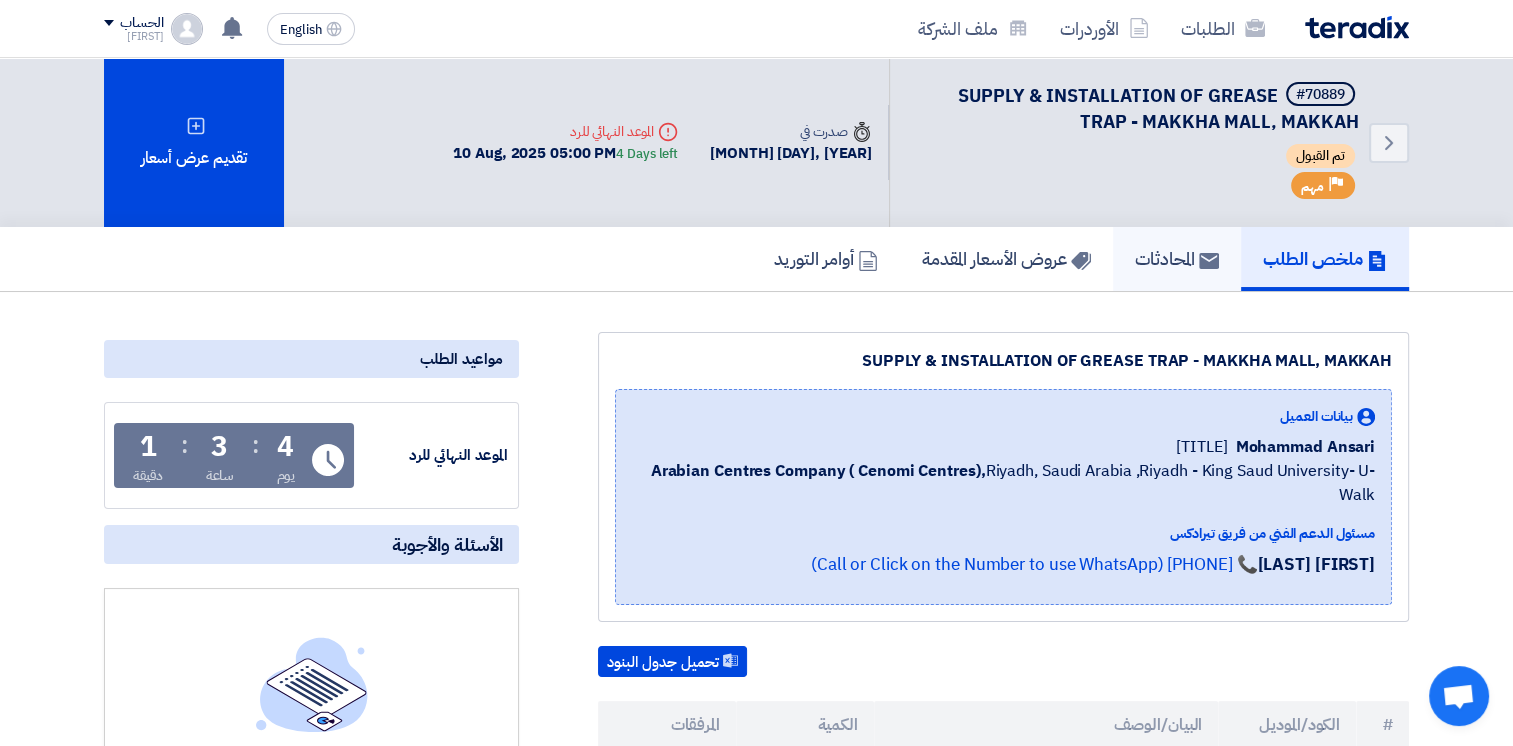 click on "المحادثات" 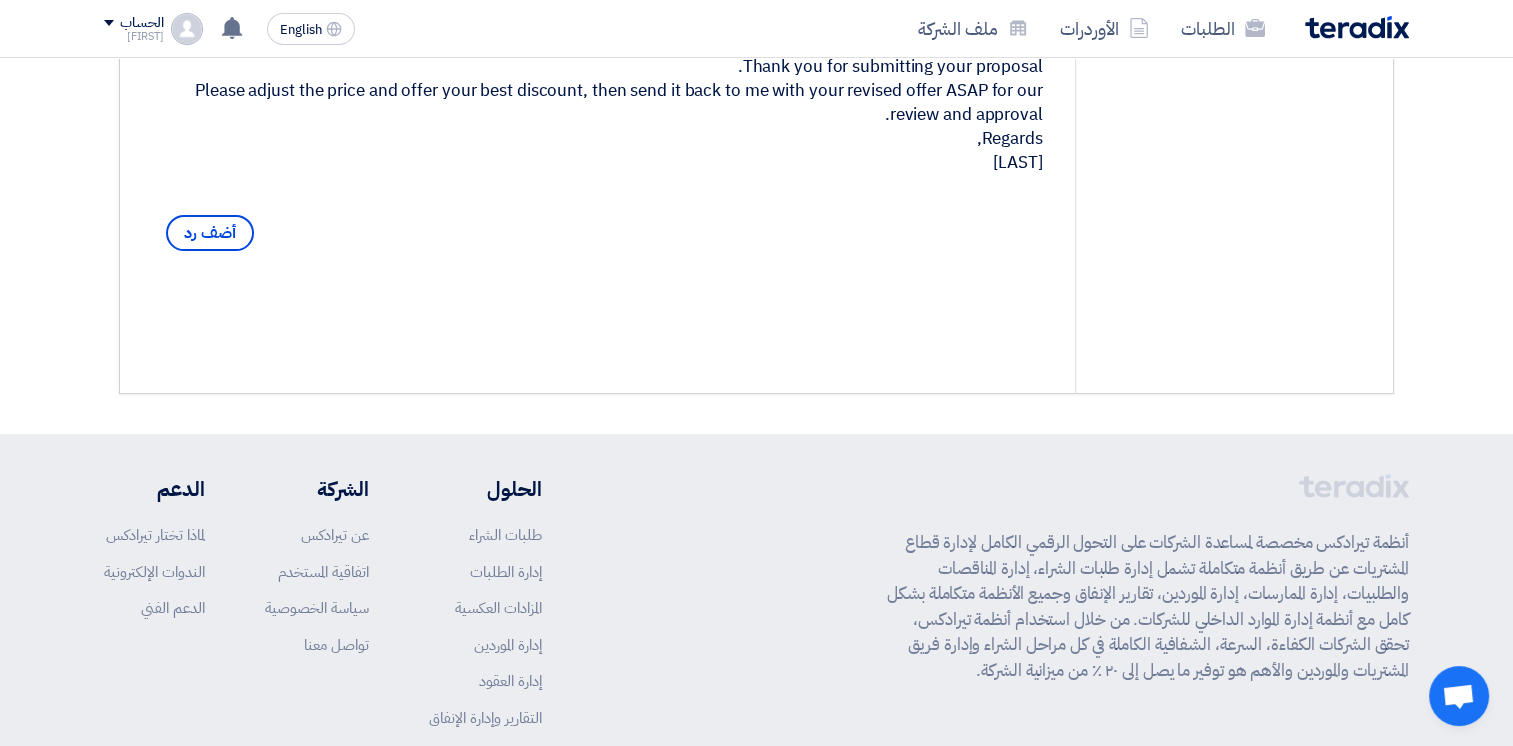 scroll, scrollTop: 0, scrollLeft: 0, axis: both 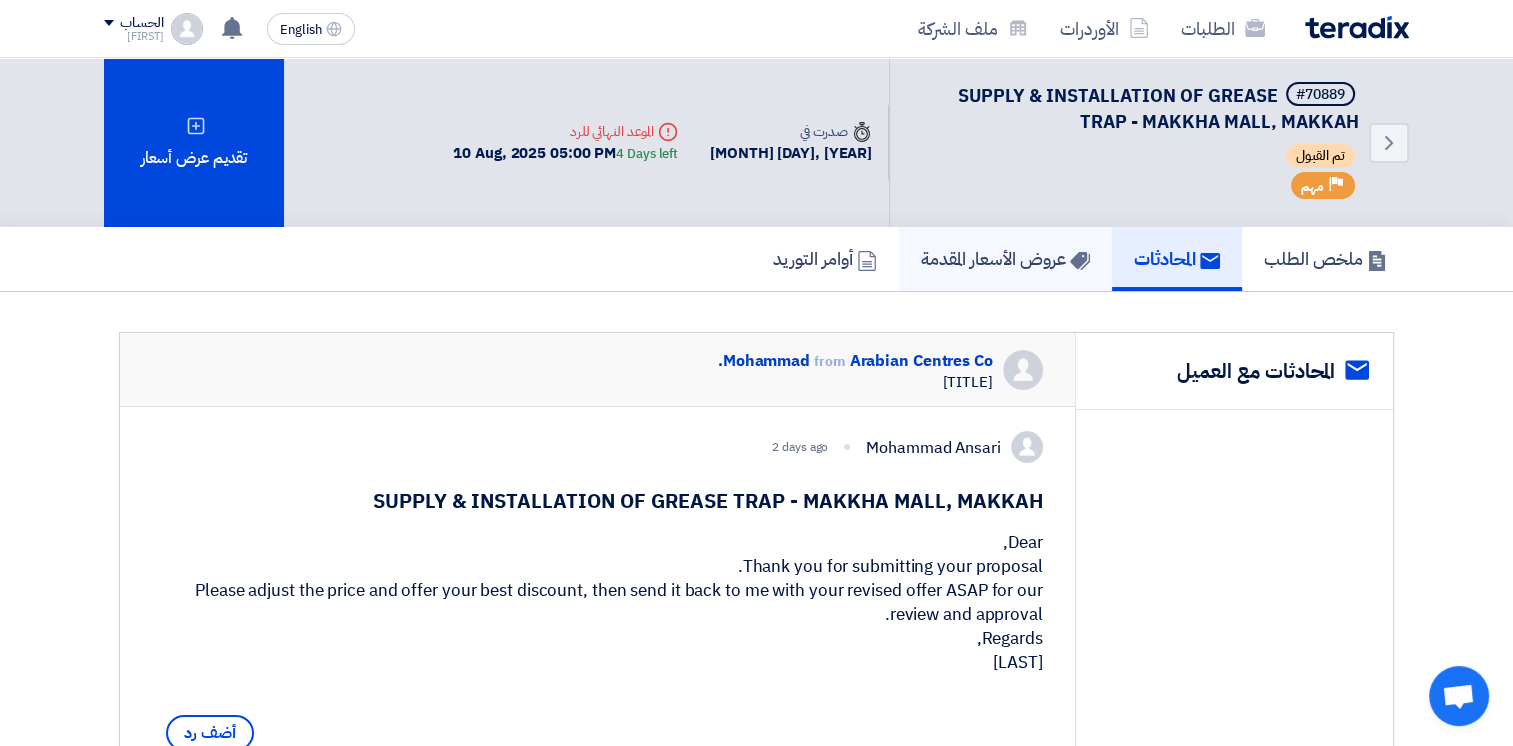 click on "عروض الأسعار المقدمة" 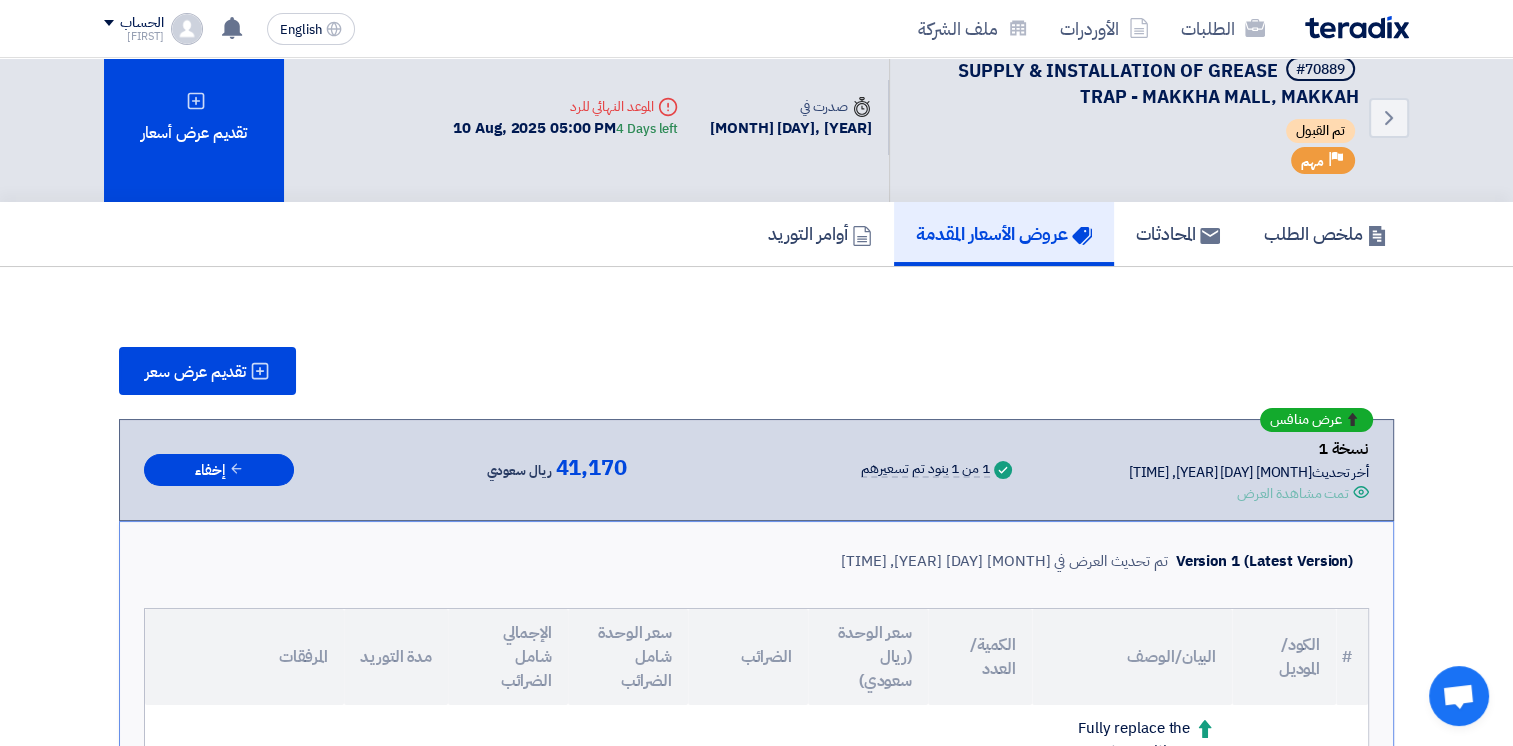 scroll, scrollTop: 0, scrollLeft: 0, axis: both 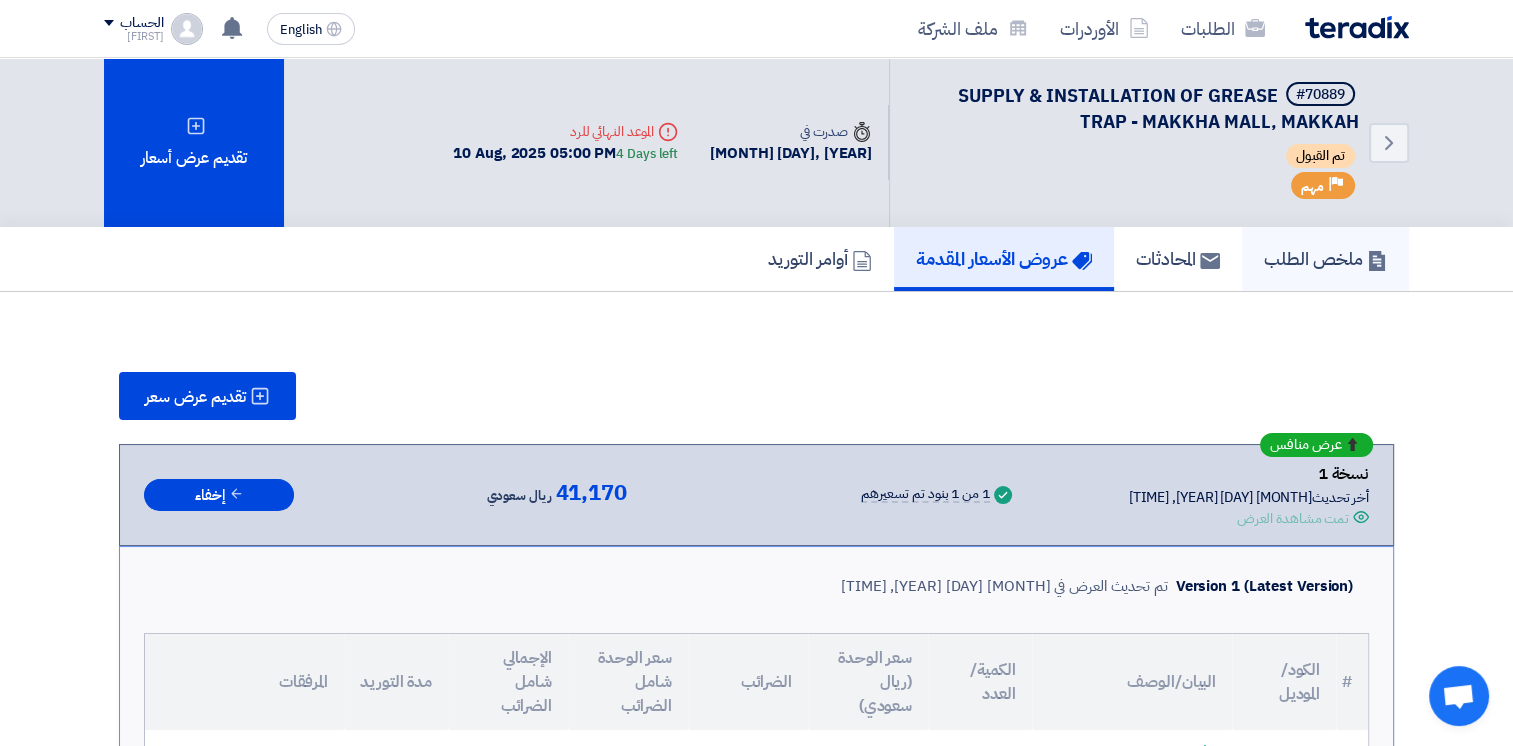 click on "ملخص الطلب" 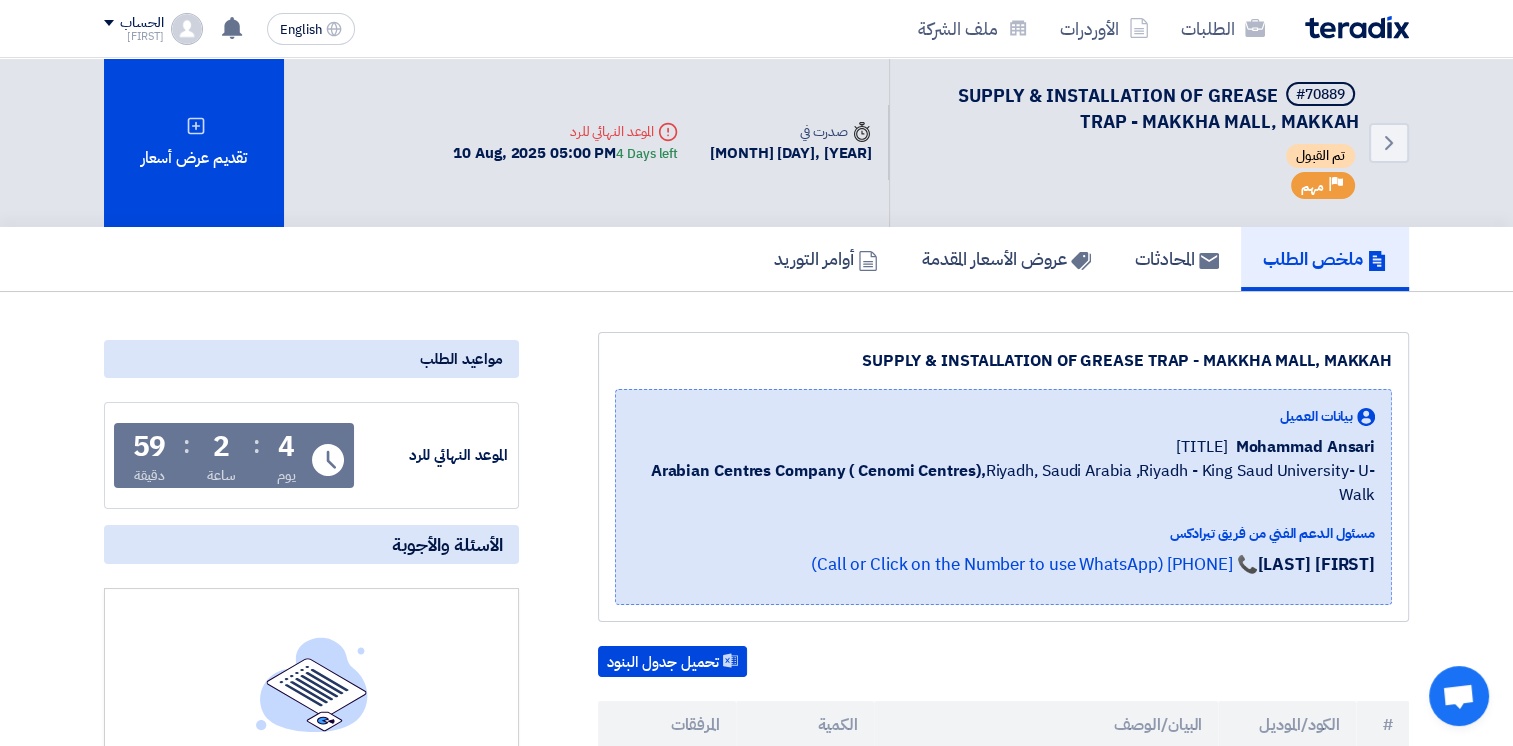drag, startPoint x: 1034, startPoint y: 447, endPoint x: 1354, endPoint y: 494, distance: 323.43314 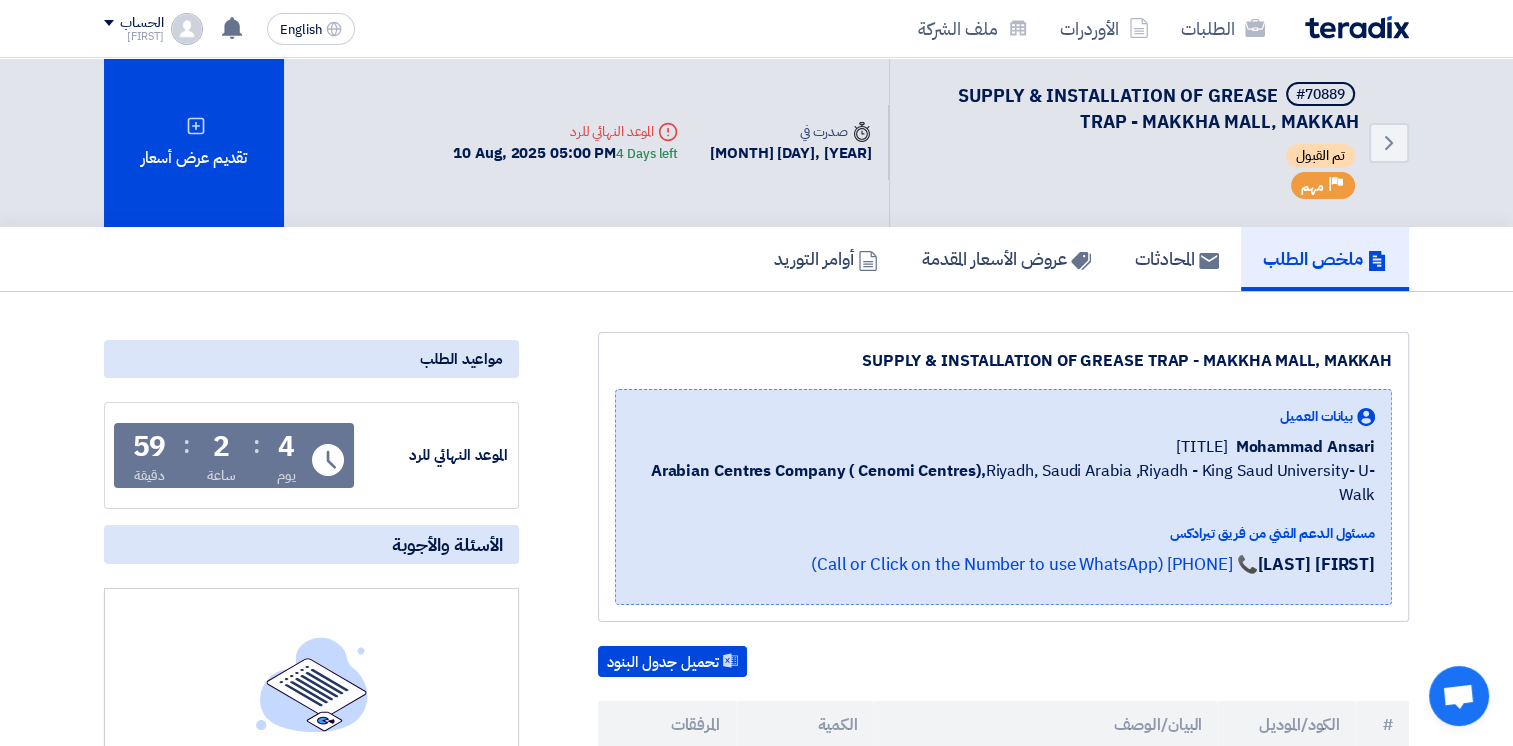 drag, startPoint x: 1246, startPoint y: 450, endPoint x: 1048, endPoint y: 455, distance: 198.06313 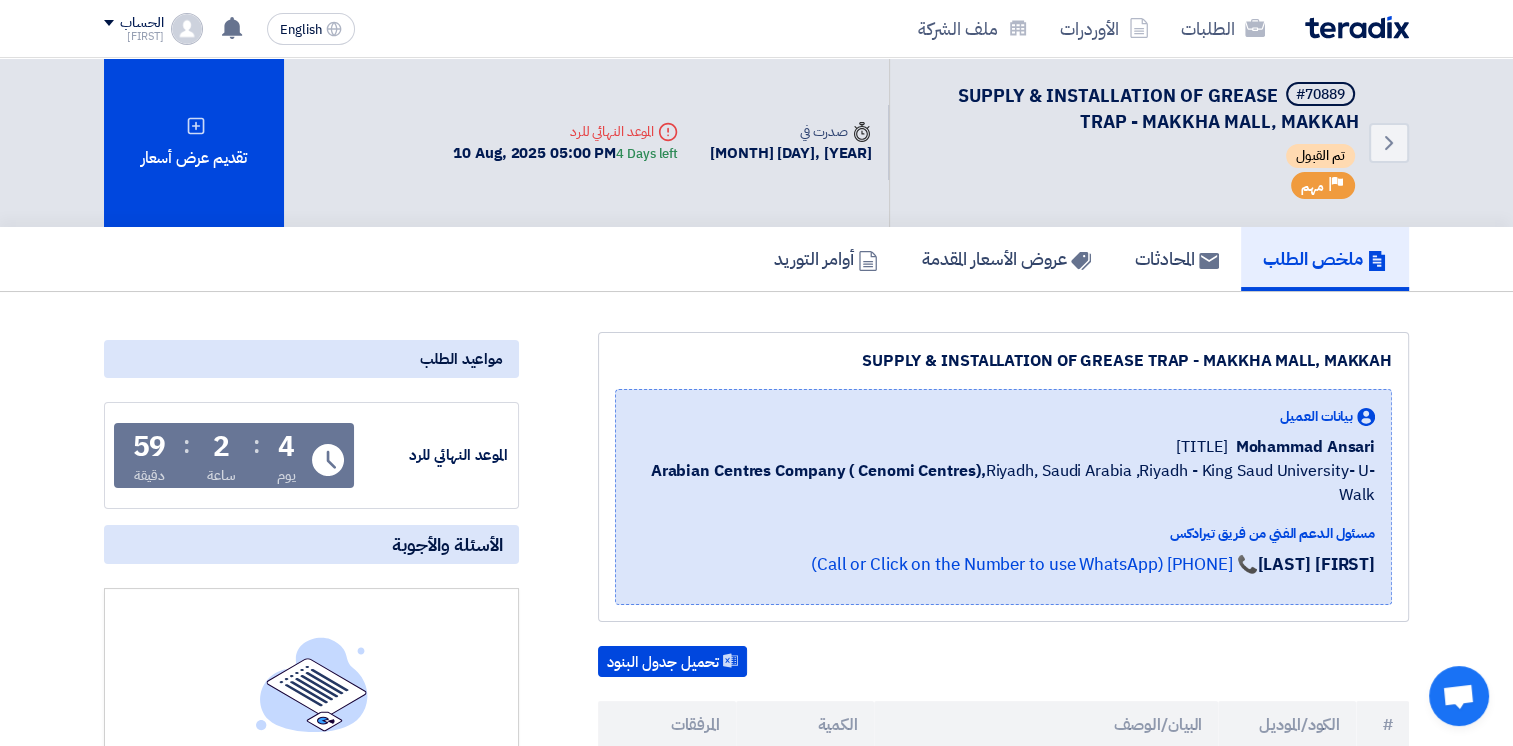 drag, startPoint x: 1031, startPoint y: 444, endPoint x: 1368, endPoint y: 484, distance: 339.36557 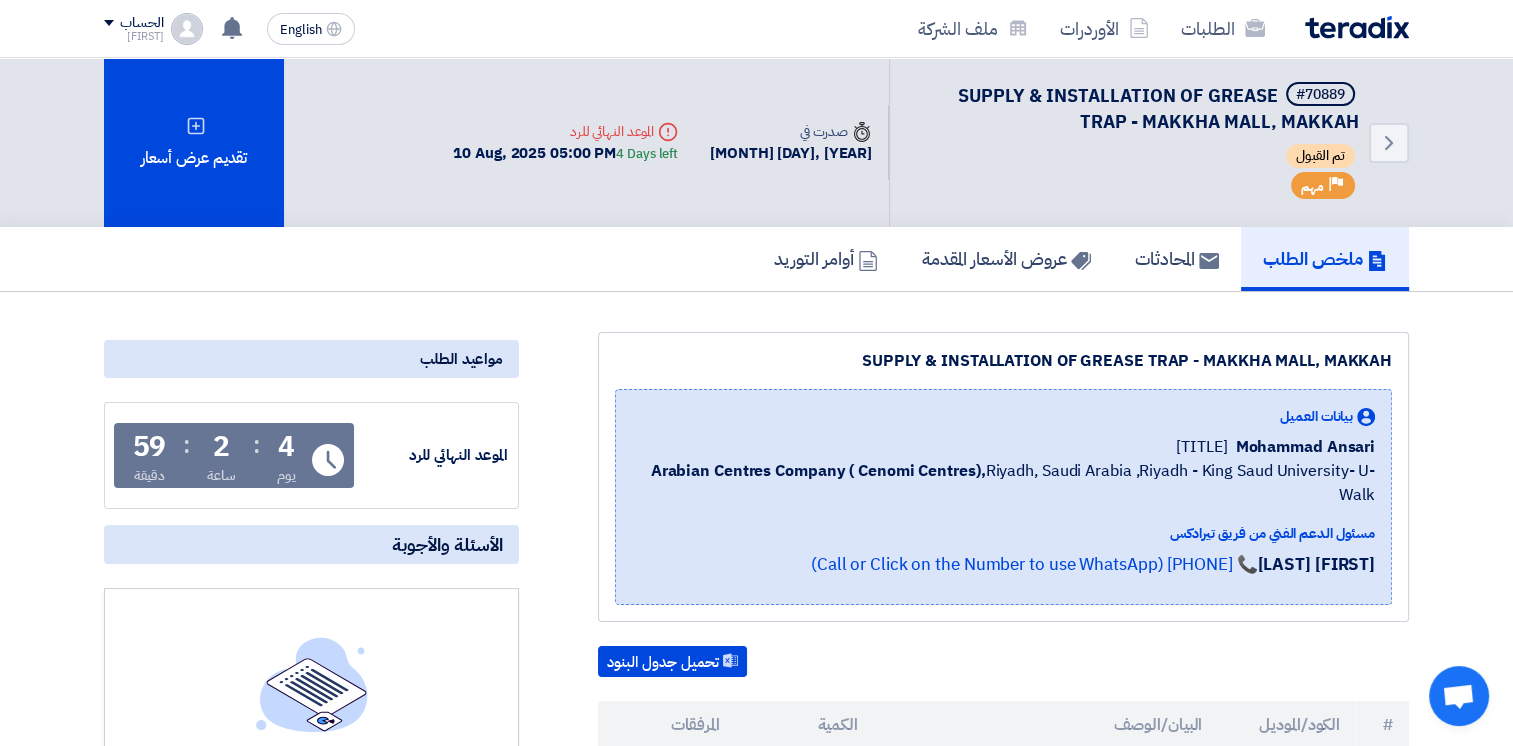drag, startPoint x: 1373, startPoint y: 496, endPoint x: 1037, endPoint y: 440, distance: 340.6347 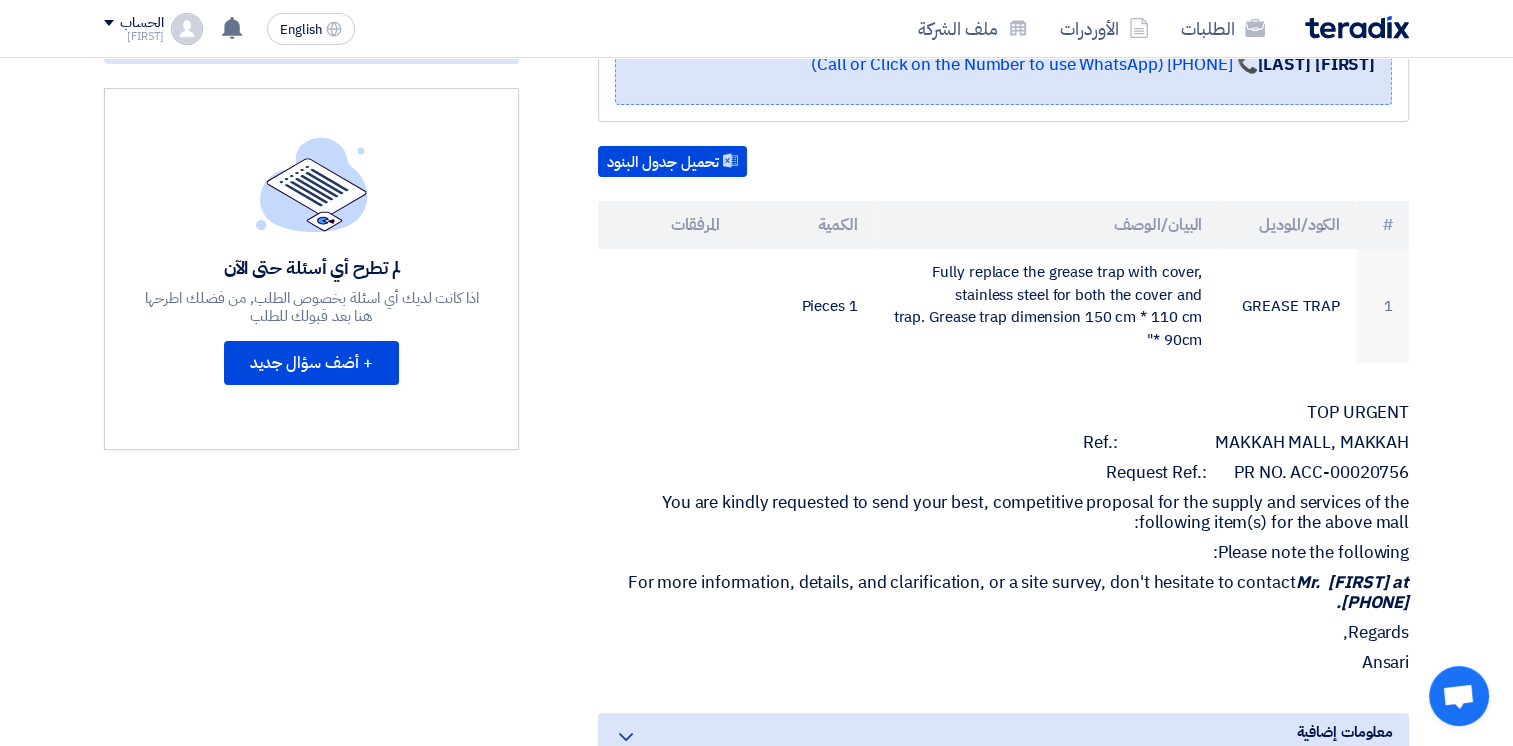 scroll, scrollTop: 0, scrollLeft: 0, axis: both 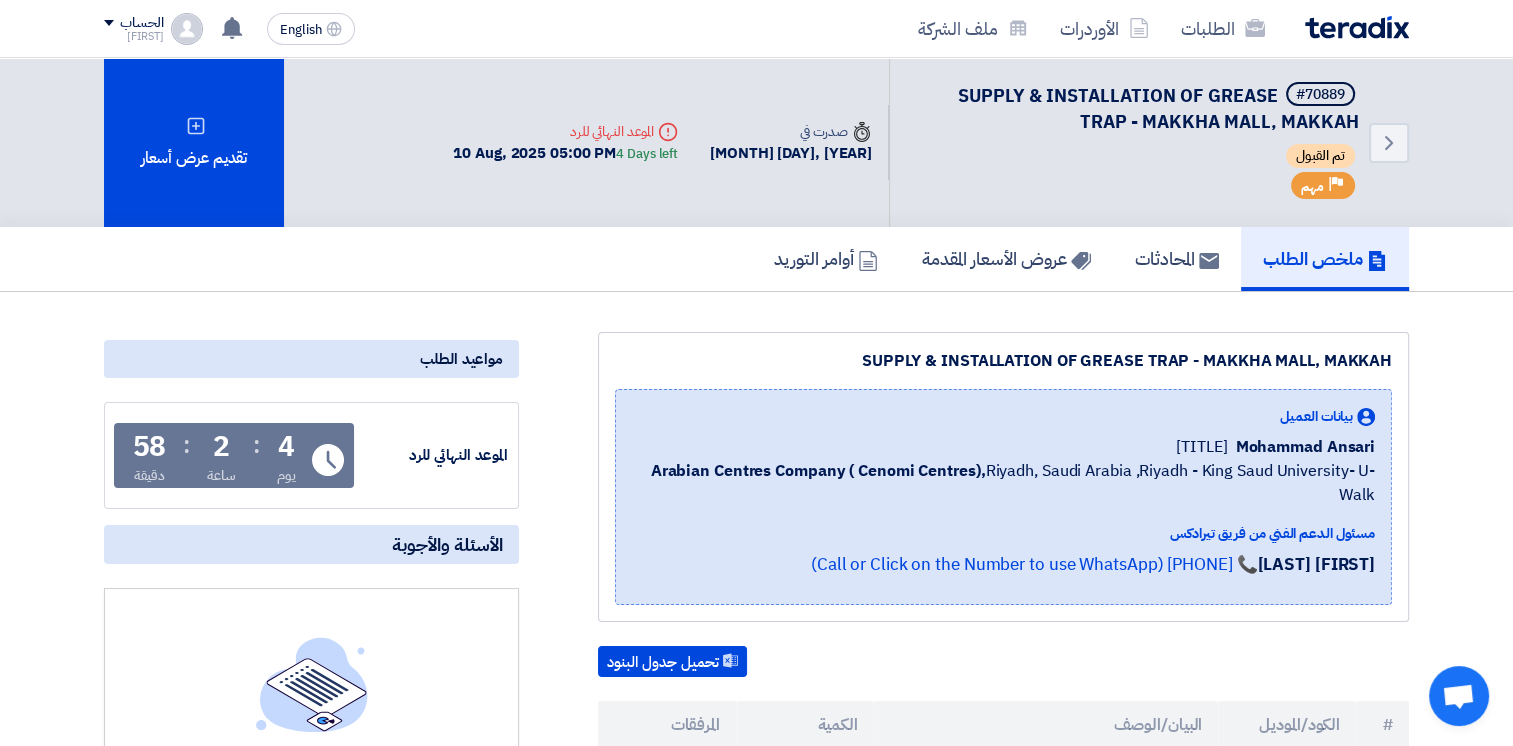 click on "SUPPLY & INSTALLATION OF GREASE TRAP - [LOCATION] MALL, [LOCATION]
بيانات العميل
[FIRST] [LAST]
[TITLE],
[COMPANY] ( [COMPANY] ),  [CITY], [COUNTRY]
,[CITY] - [LOCATION]- [LOCATION]
مسئول الدعم الفني من فريق تيرادكس
[FIRST] [LAST] 📞 [PHONE] (Call or Click on the Number to use WhatsApp)" 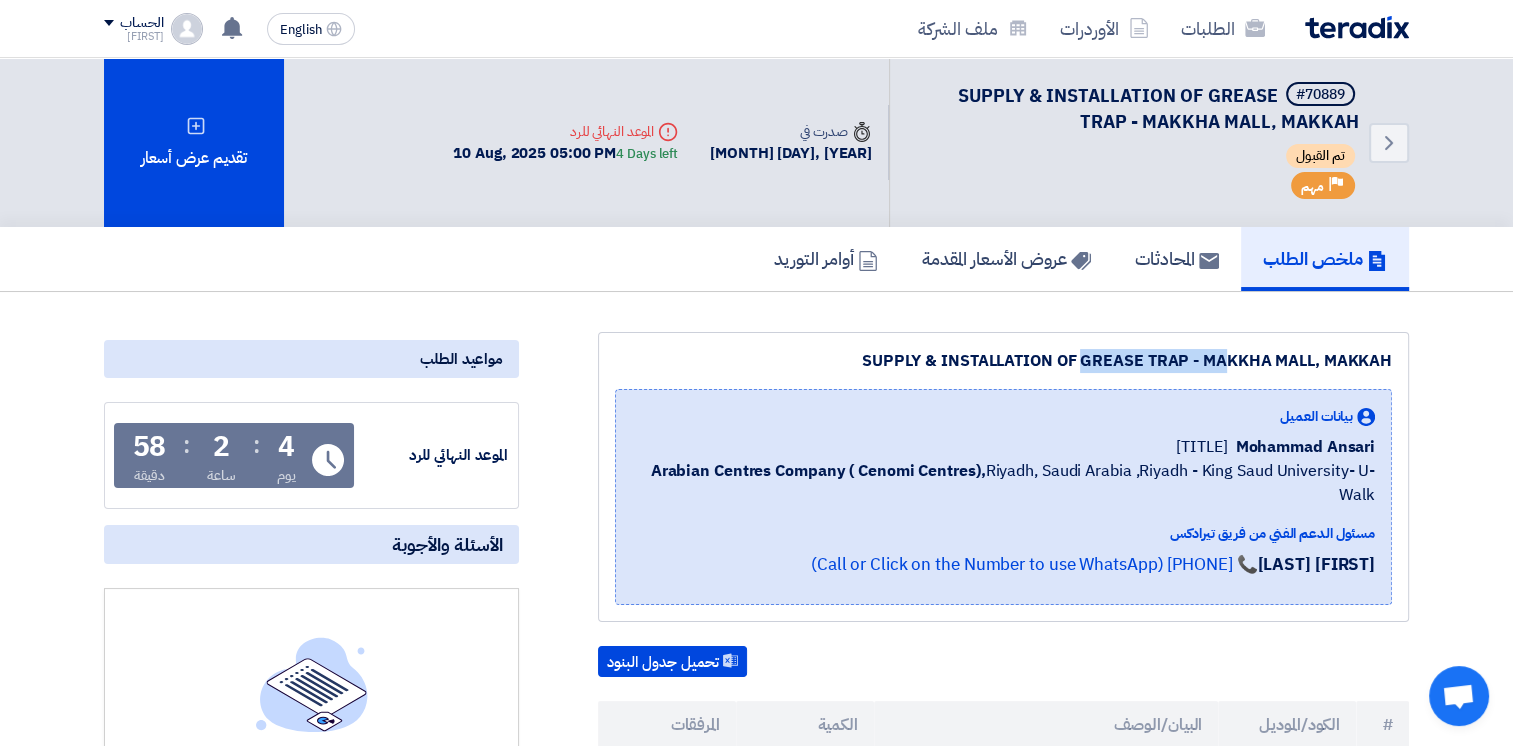 drag, startPoint x: 1003, startPoint y: 358, endPoint x: 1150, endPoint y: 355, distance: 147.03061 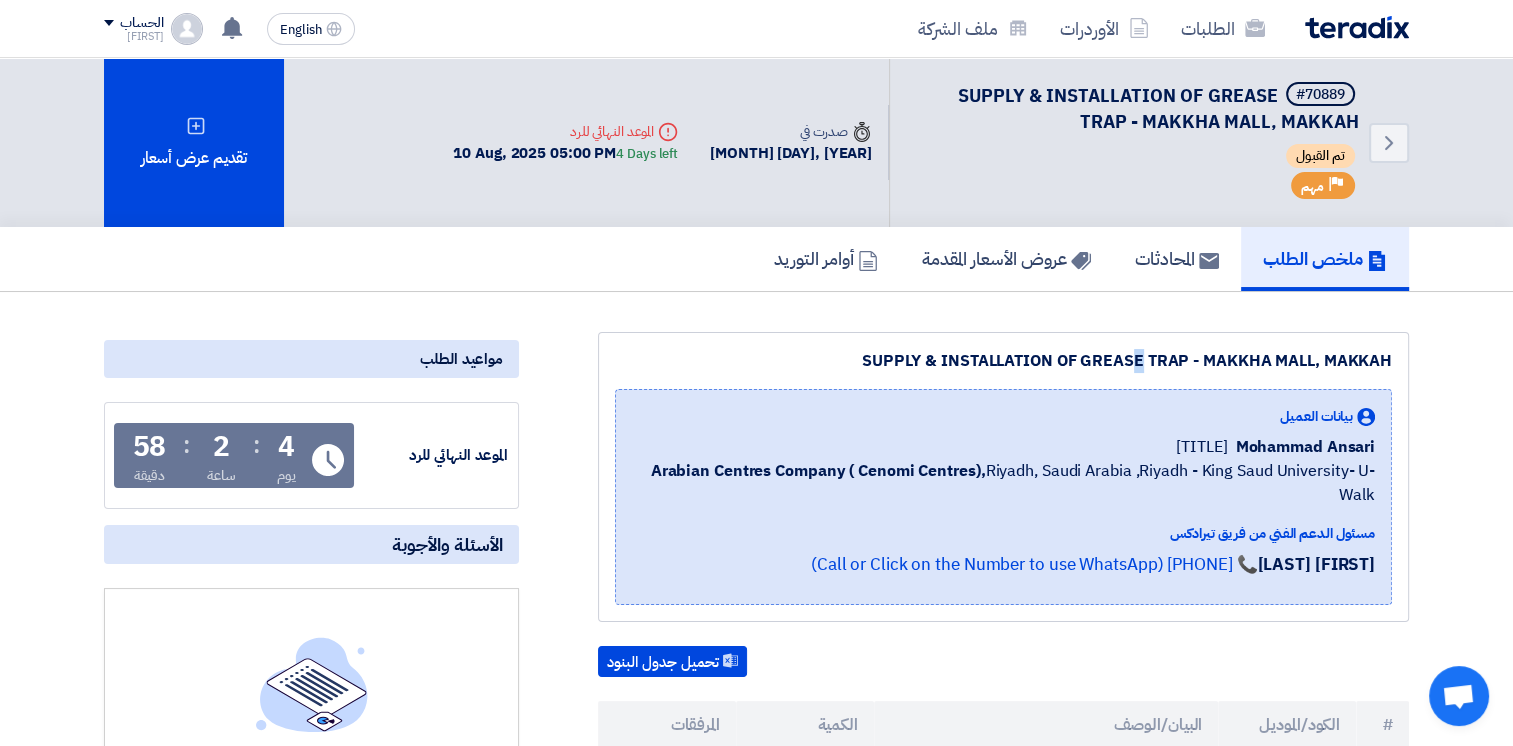 click on "SUPPLY & INSTALLATION OF GREASE TRAP - MAKKHA MALL, MAKKAH" 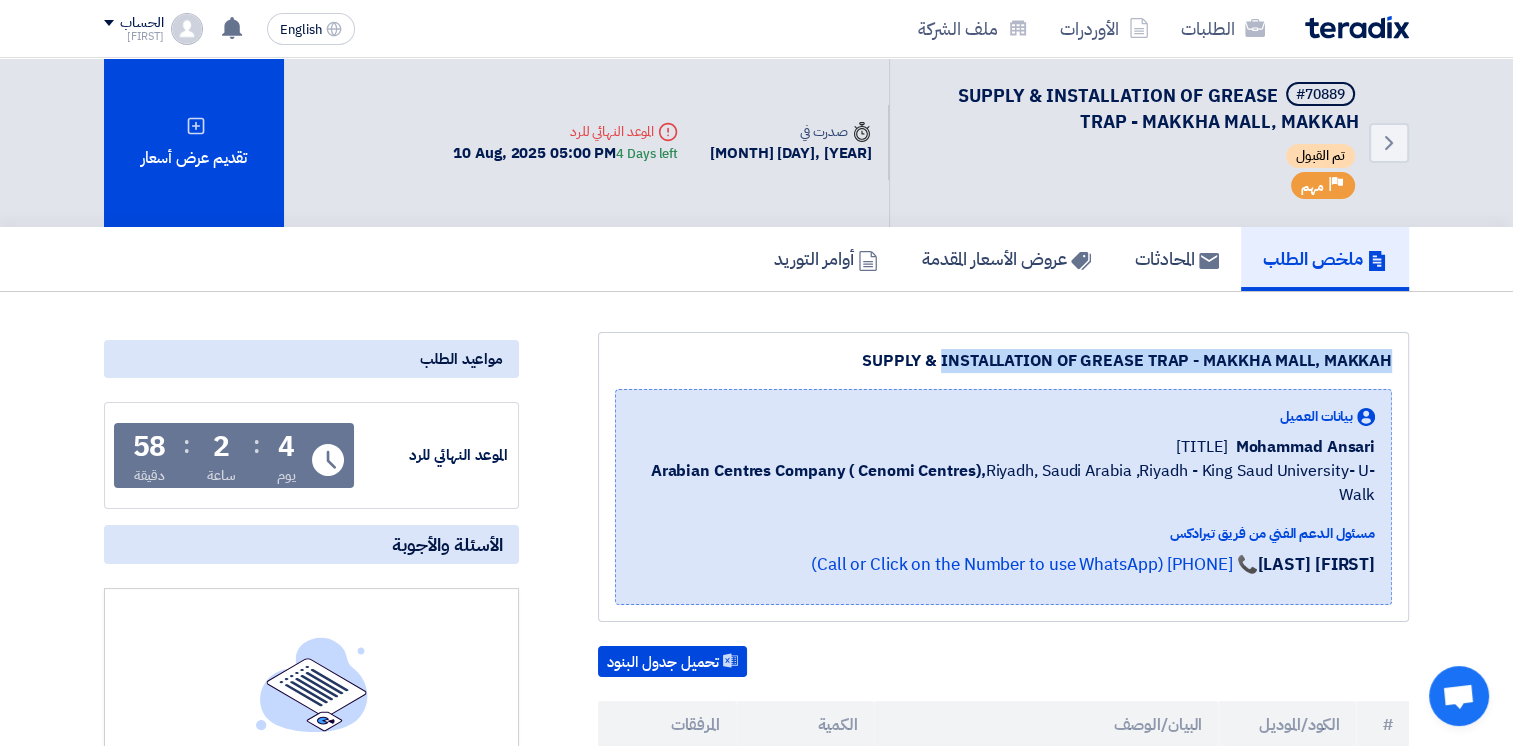click on "SUPPLY & INSTALLATION OF GREASE TRAP - MAKKHA MALL, MAKKAH" 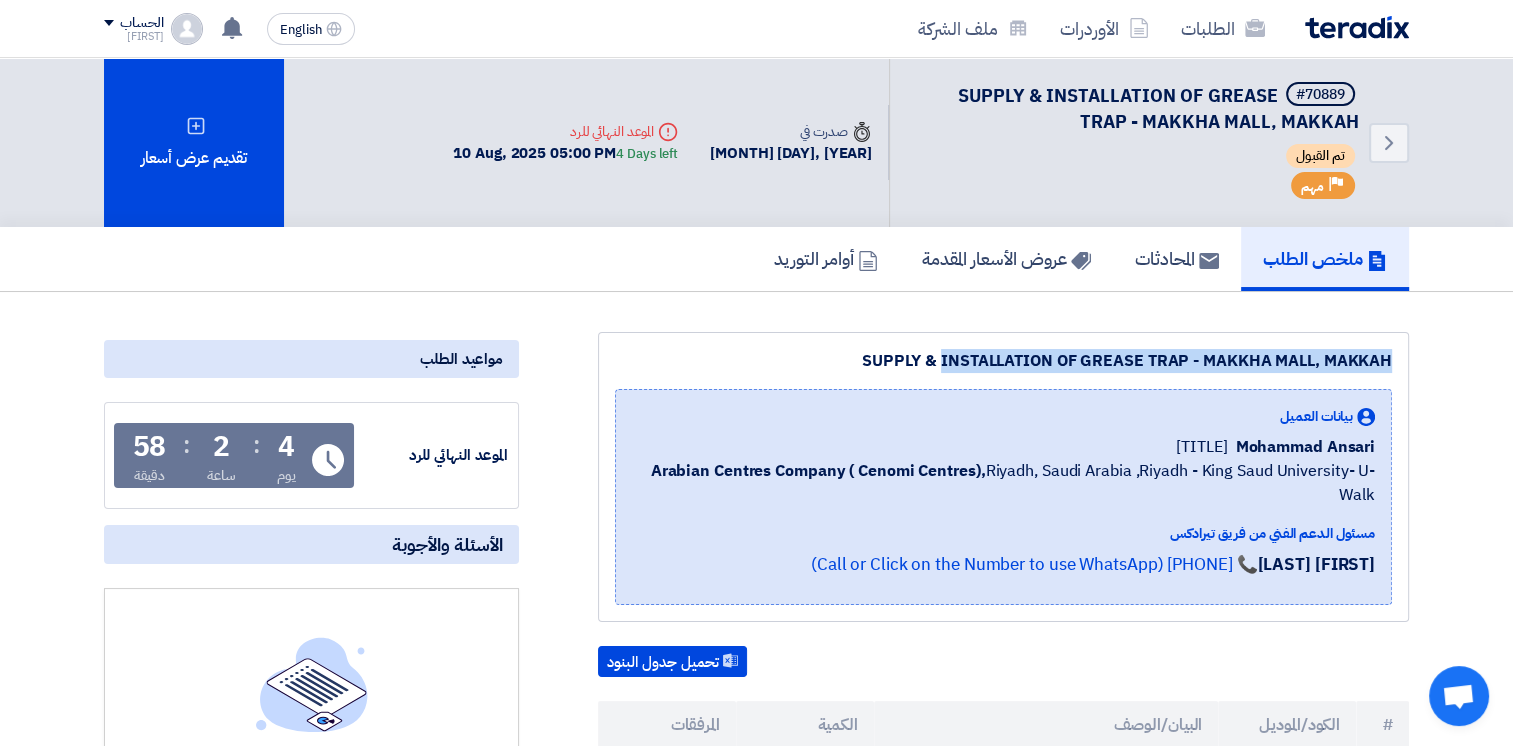scroll, scrollTop: 500, scrollLeft: 0, axis: vertical 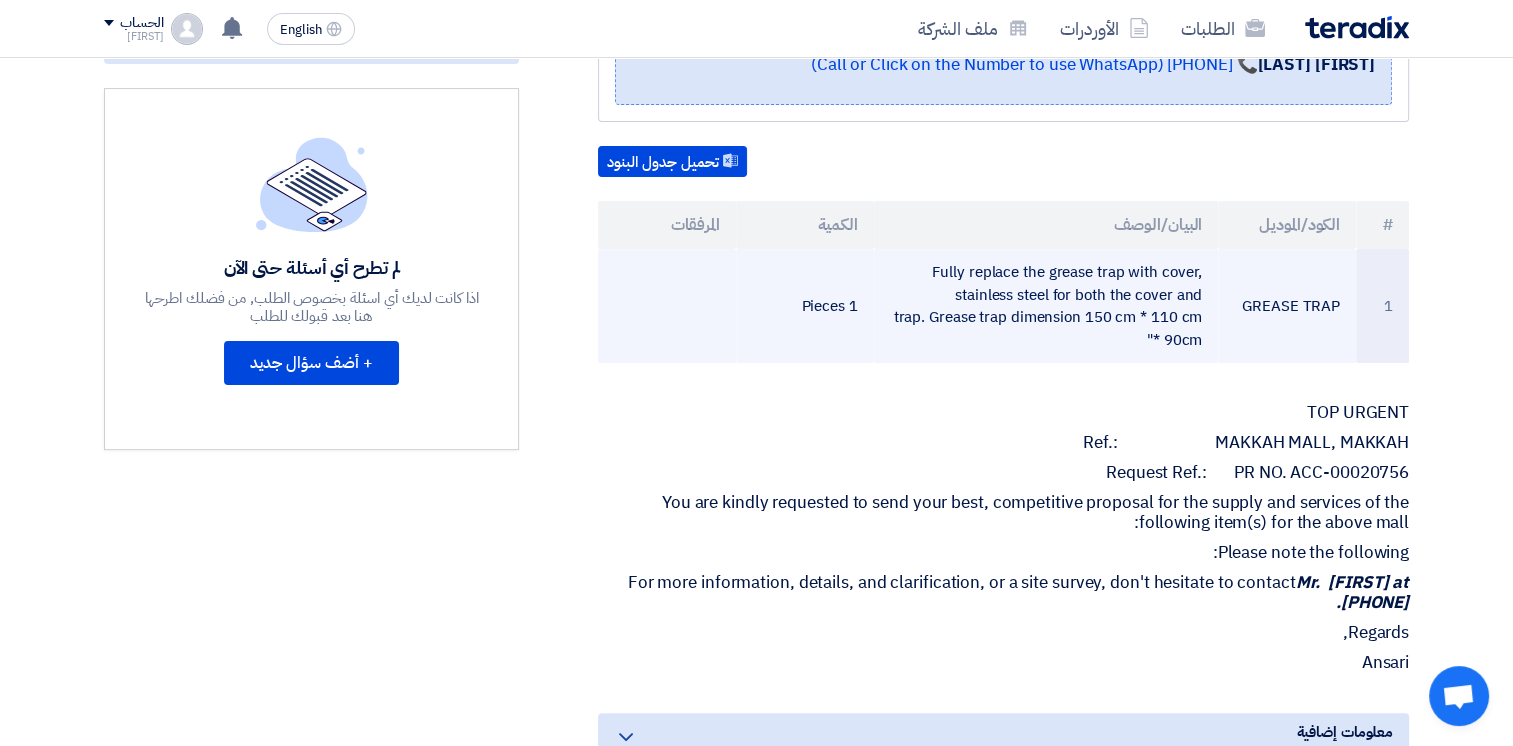 drag, startPoint x: 965, startPoint y: 270, endPoint x: 1205, endPoint y: 336, distance: 248.90962 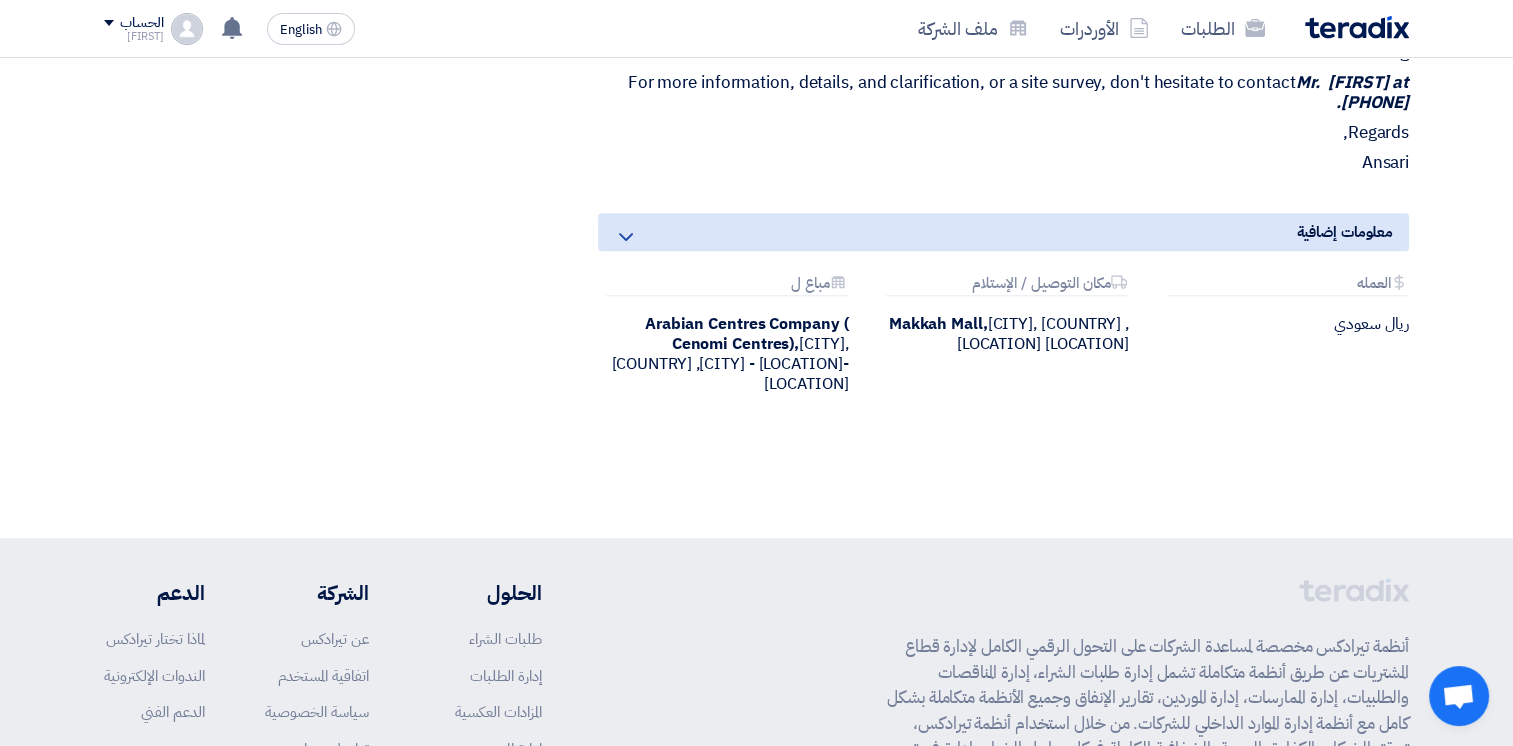scroll, scrollTop: 500, scrollLeft: 0, axis: vertical 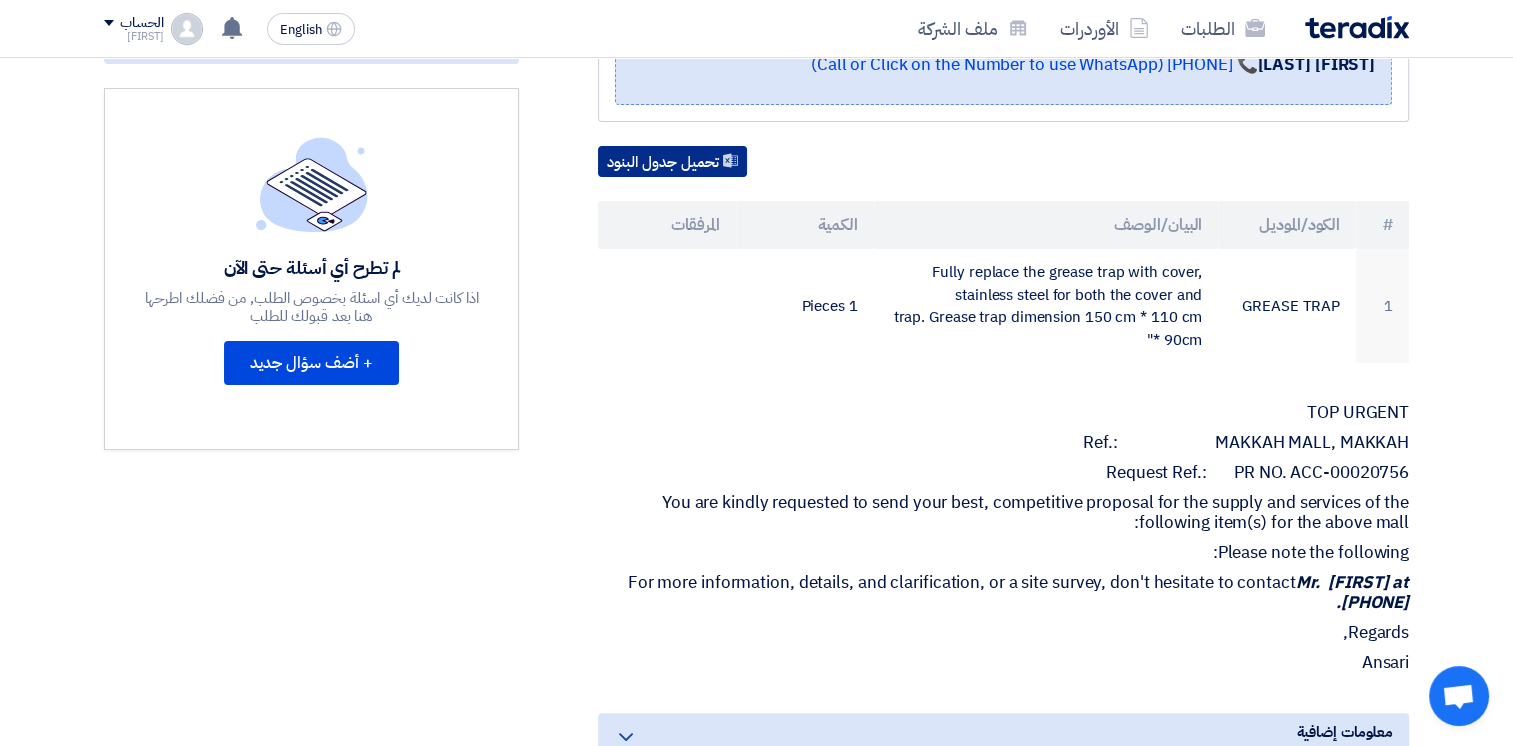 click on "تحميل جدول البنود" 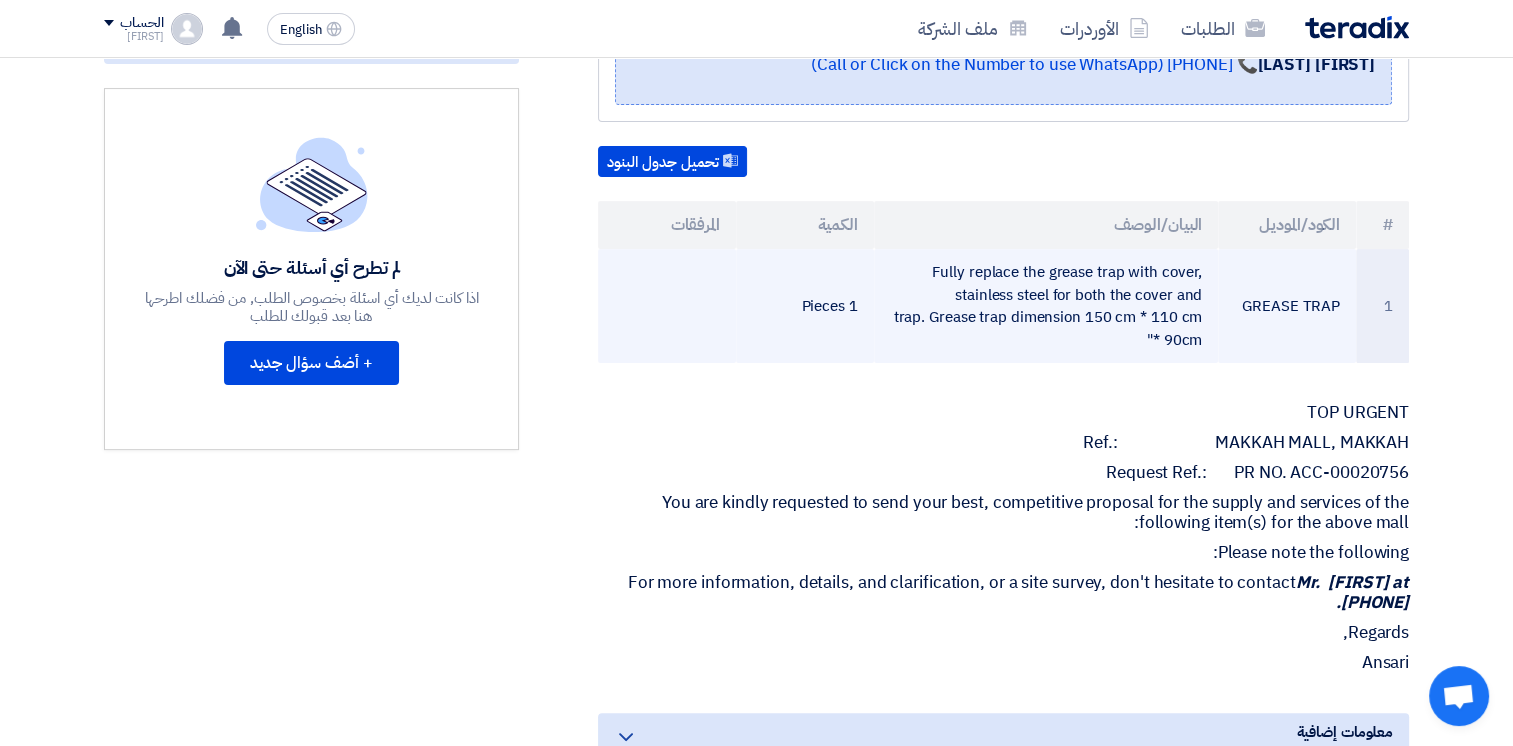 click on "Fully replace the grease trap with cover, stainless steel for both the cover and trap. Grease trap dimension 150 cm * 110 cm * 90cm"" 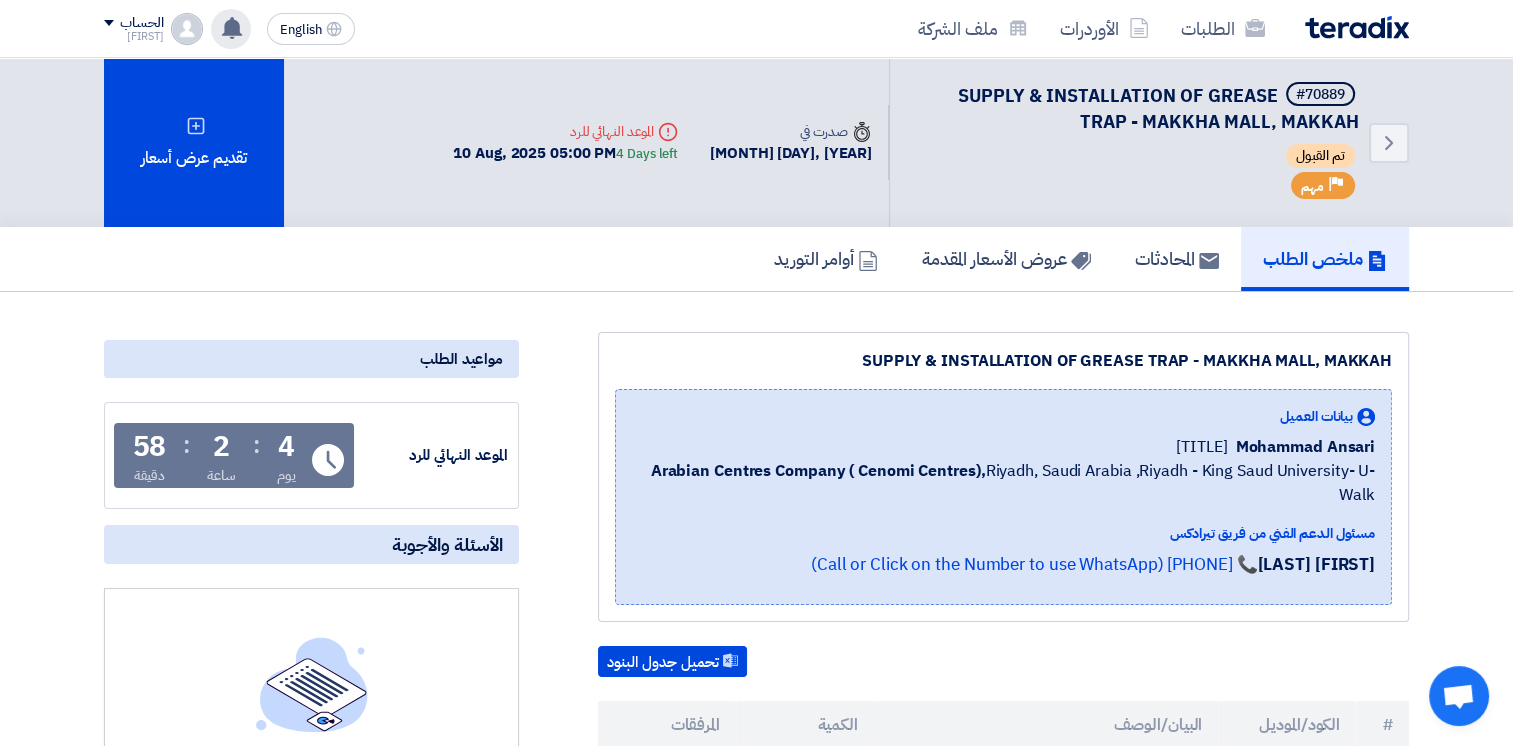 click 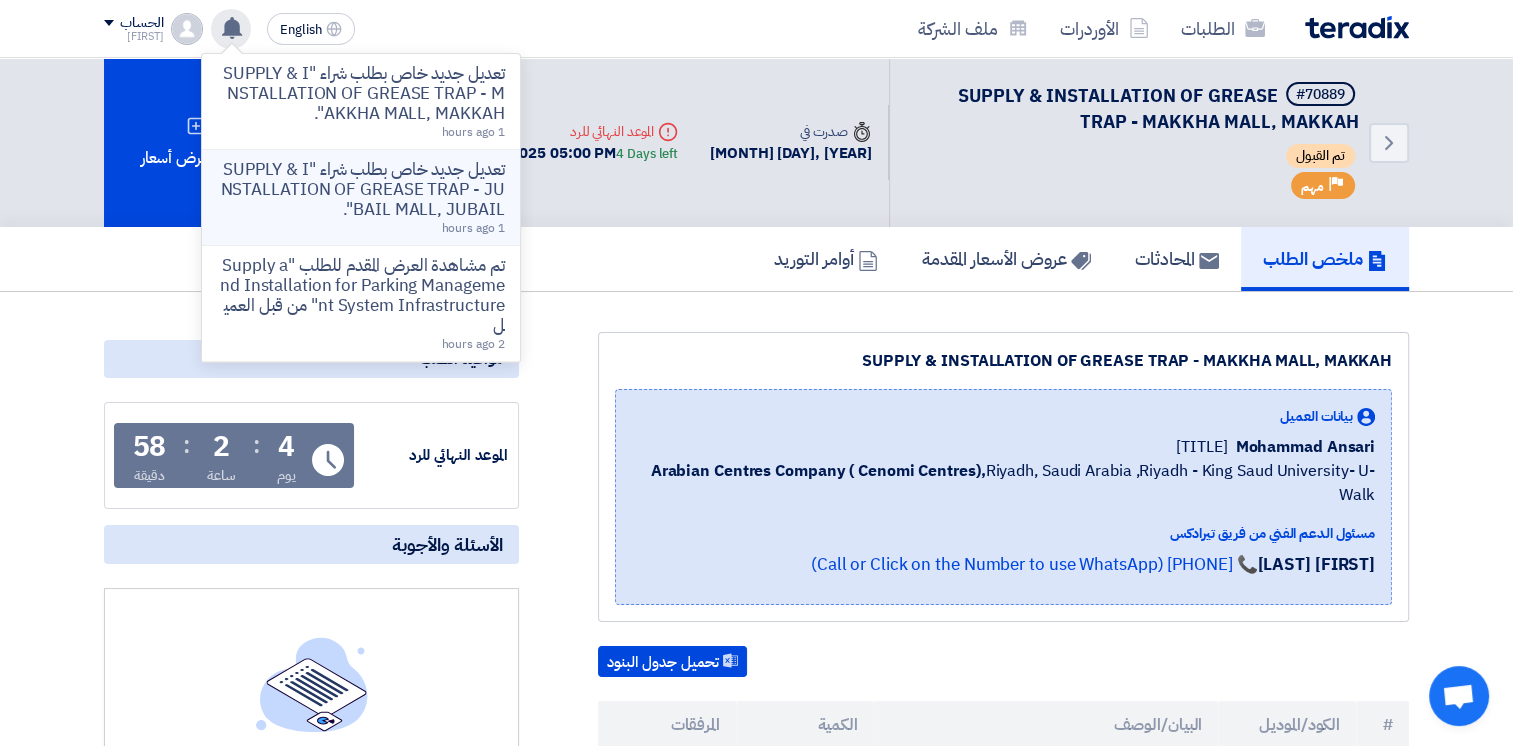 click on "تعديل جديد خاص بطلب شراء "SUPPLY & INSTALLATION OF GREASE TRAP - JUBAIL MALL, JUBAIL"." 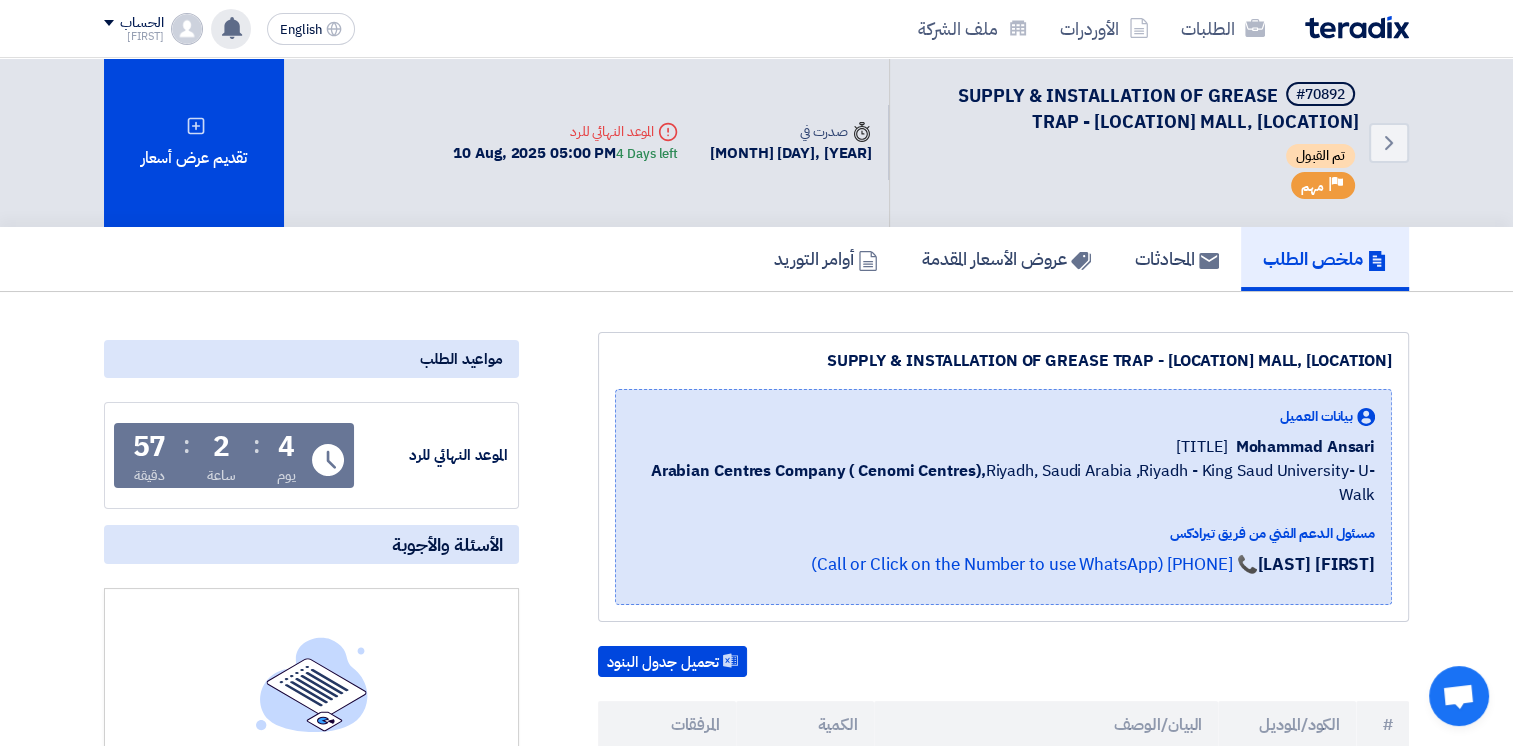 scroll, scrollTop: 500, scrollLeft: 0, axis: vertical 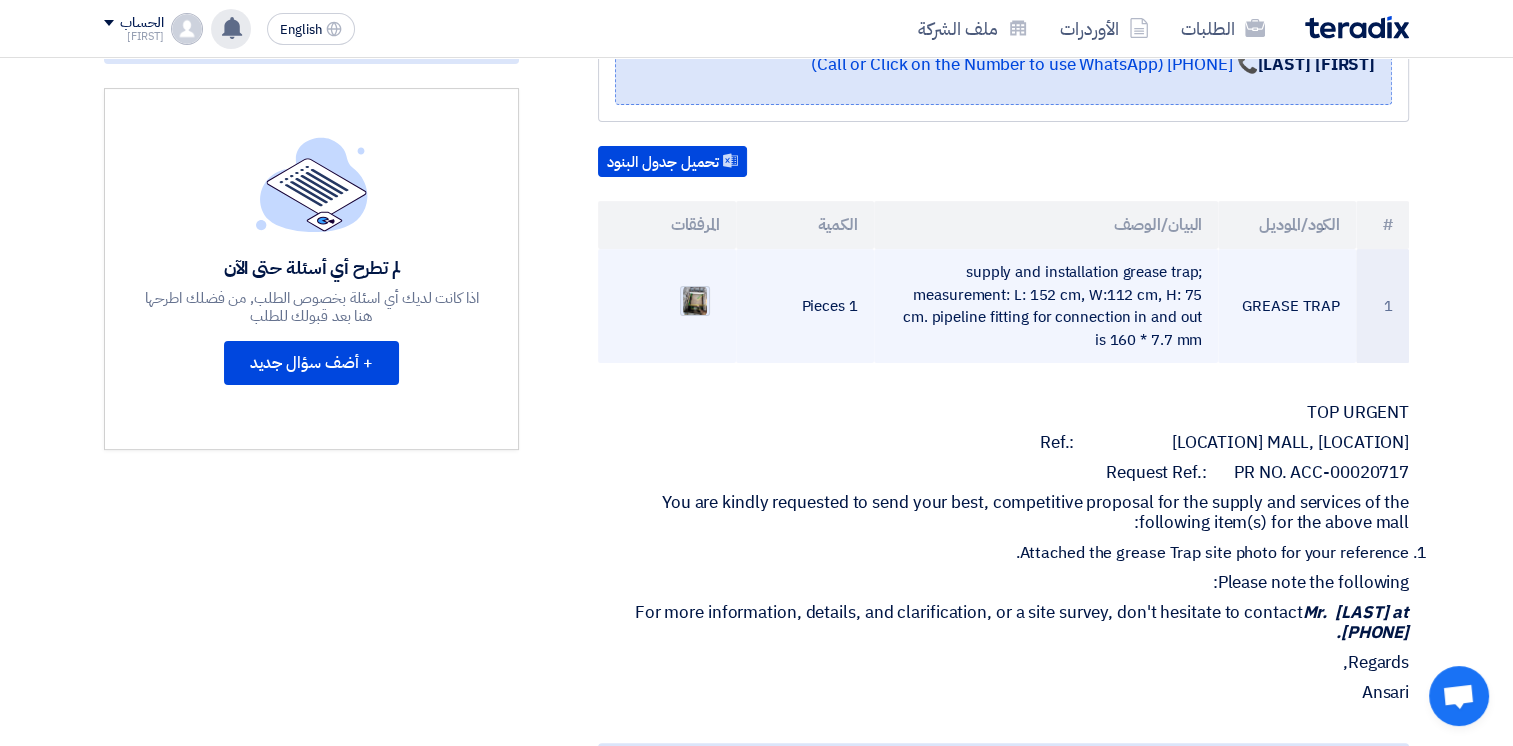 click 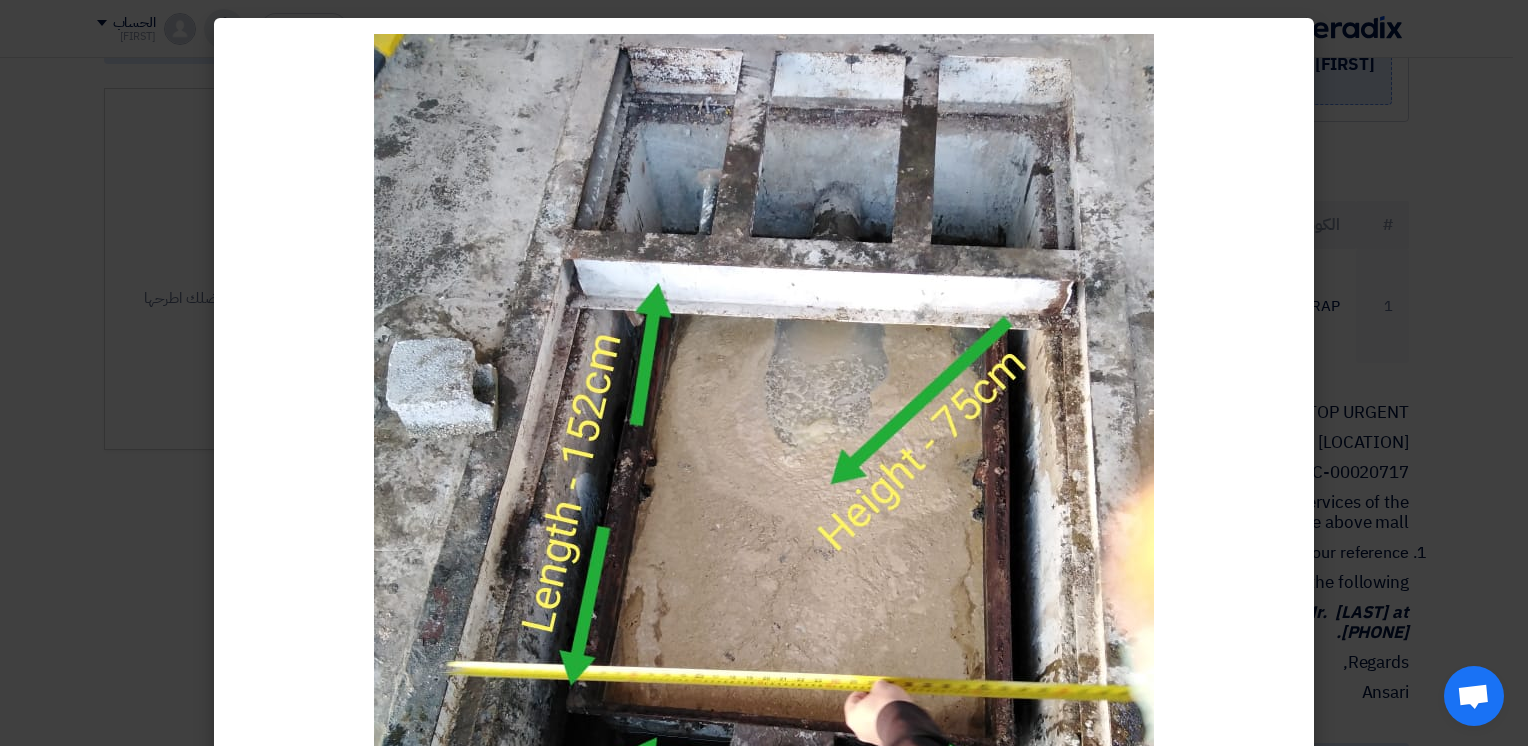 click 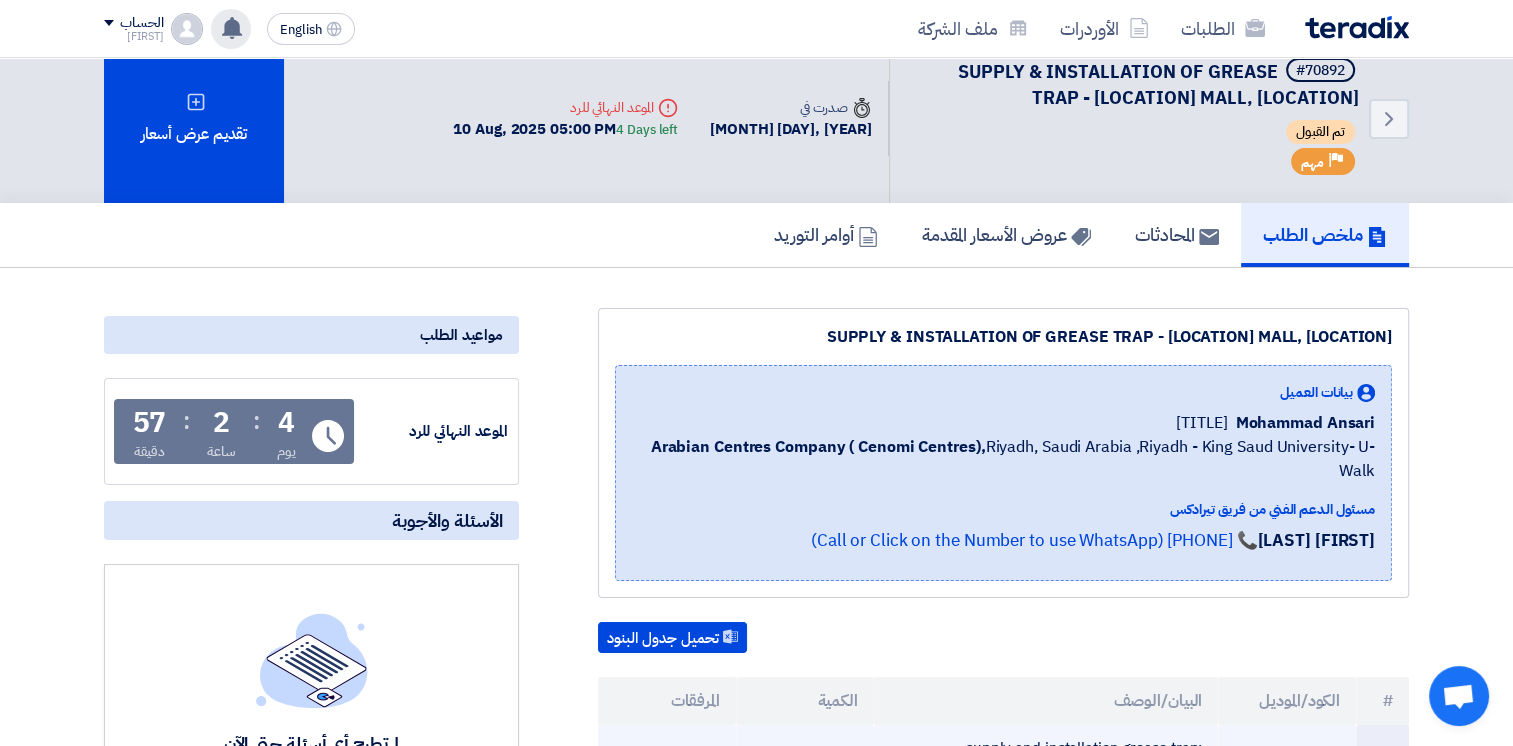 scroll, scrollTop: 524, scrollLeft: 0, axis: vertical 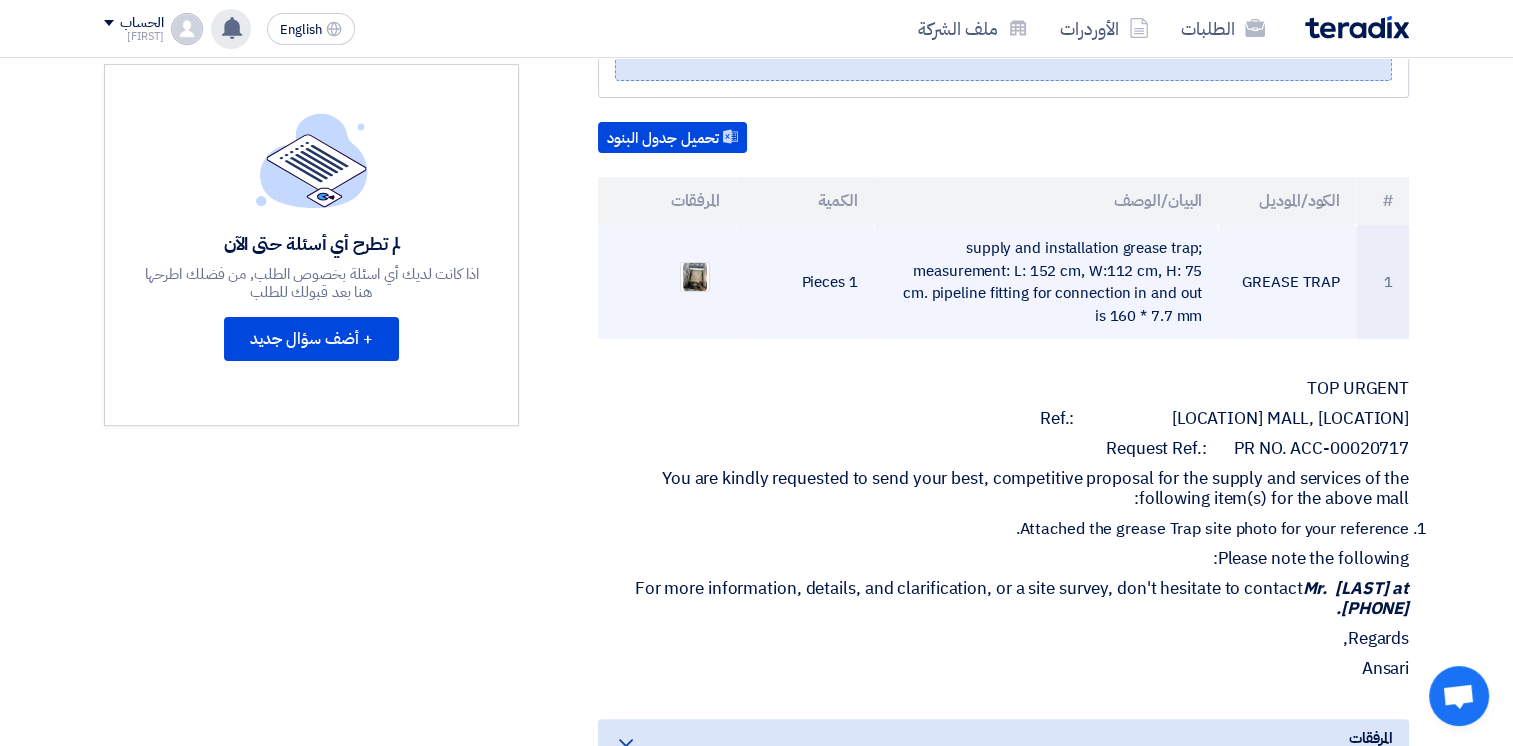 drag, startPoint x: 1010, startPoint y: 270, endPoint x: 1190, endPoint y: 298, distance: 182.16476 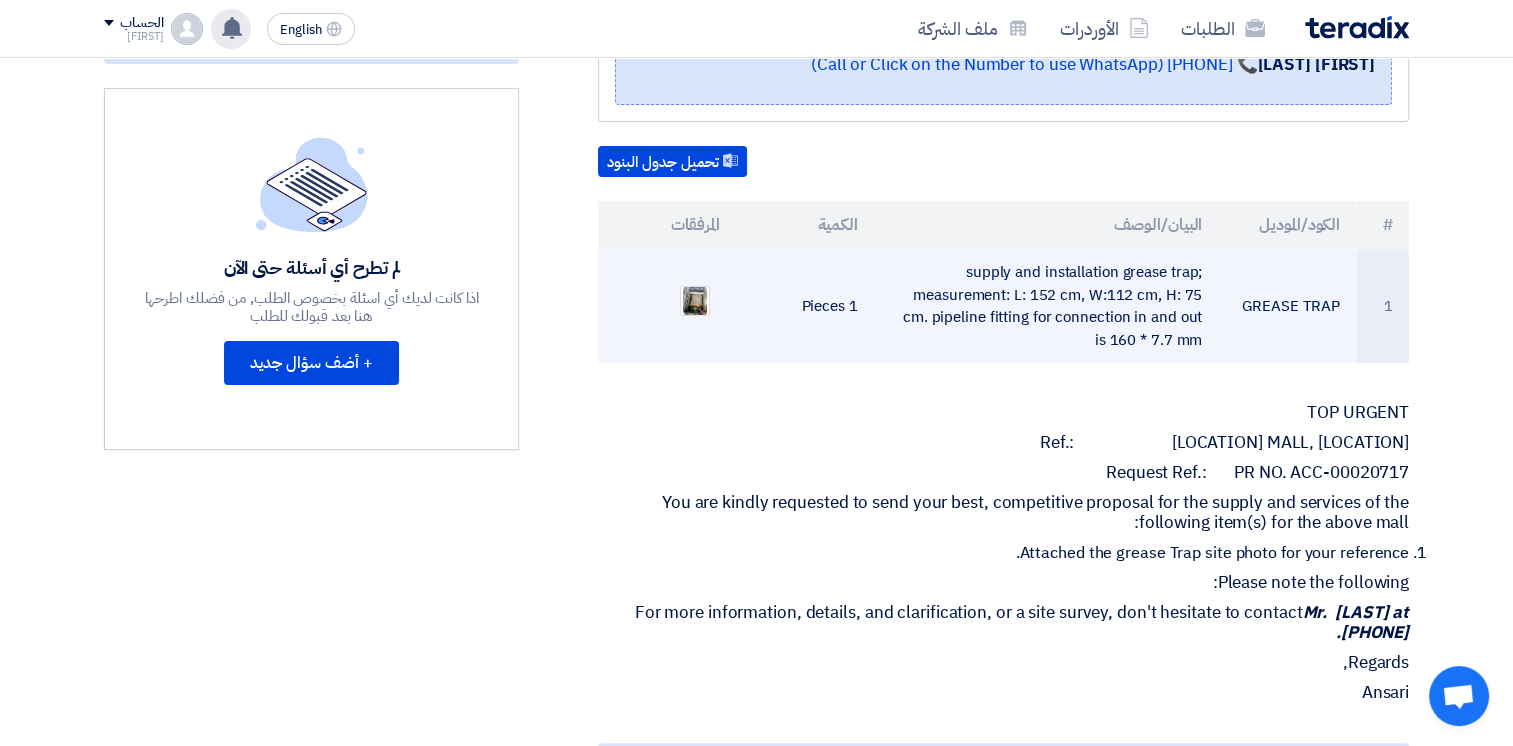 scroll, scrollTop: 0, scrollLeft: 0, axis: both 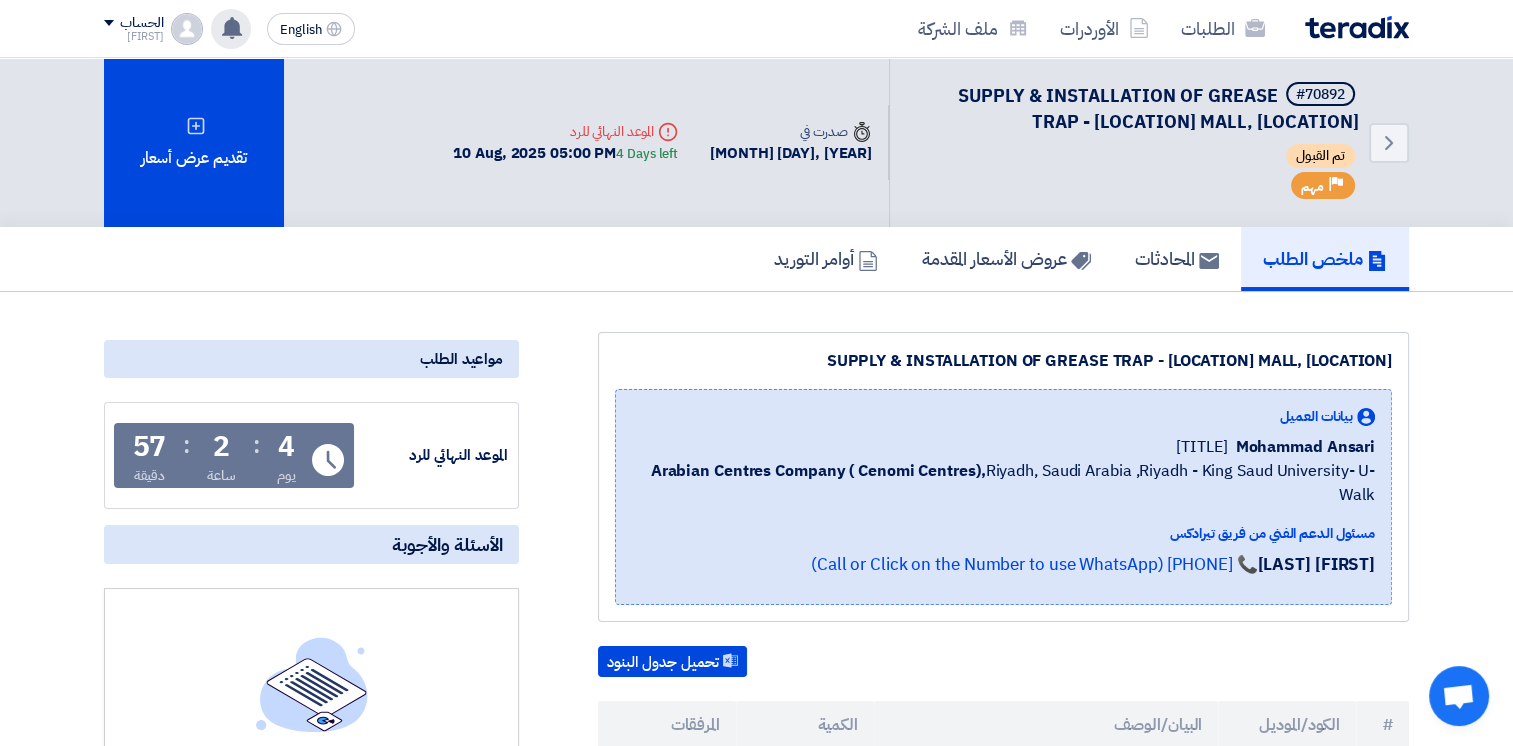 click on "SUPPLY & INSTALLATION OF GREASE TRAP - [LOCATION] MALL, [LOCATION]" 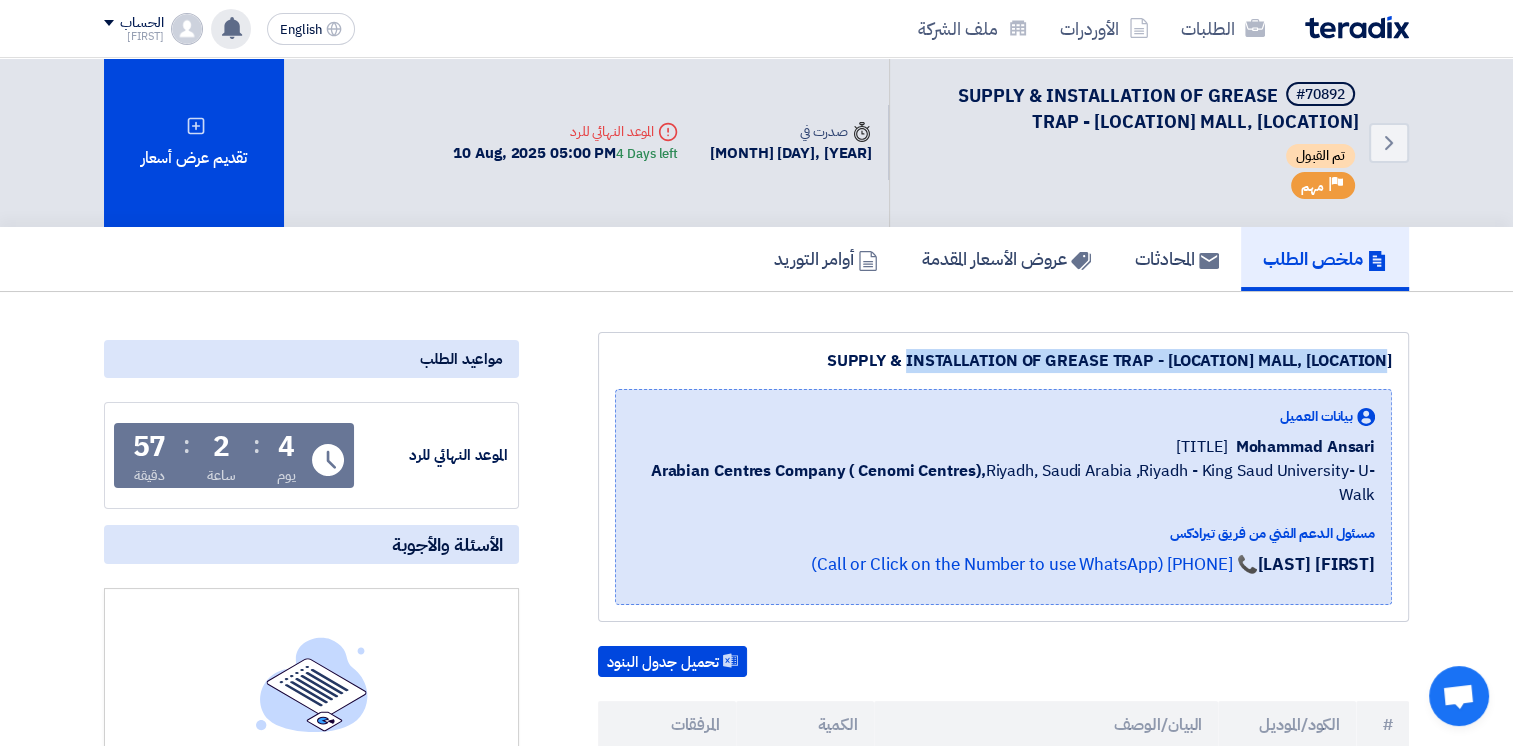drag, startPoint x: 882, startPoint y: 362, endPoint x: 1372, endPoint y: 352, distance: 490.10202 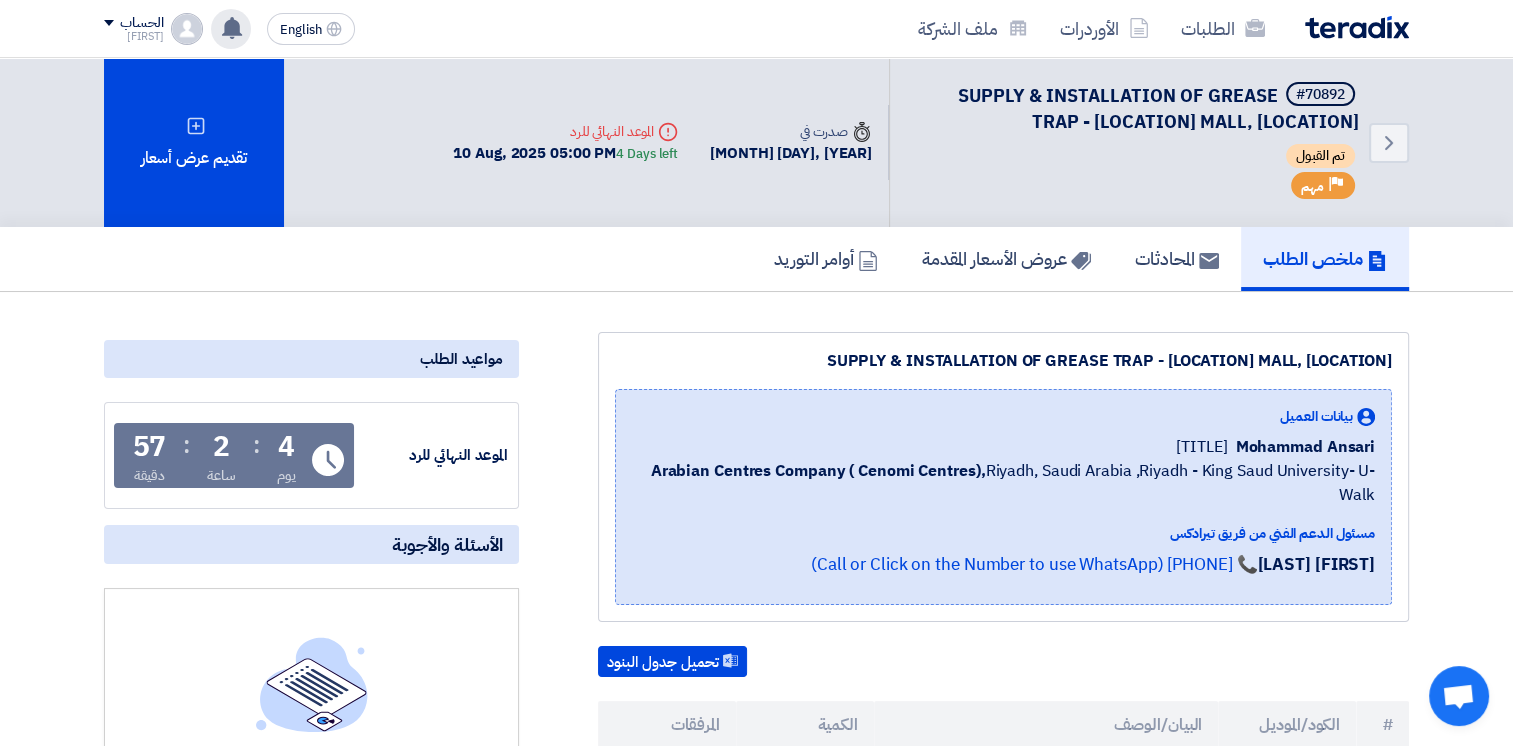 click on "SUPPLY & INSTALLATION OF GREASE TRAP - [LOCATION] MALL, [LOCATION]" 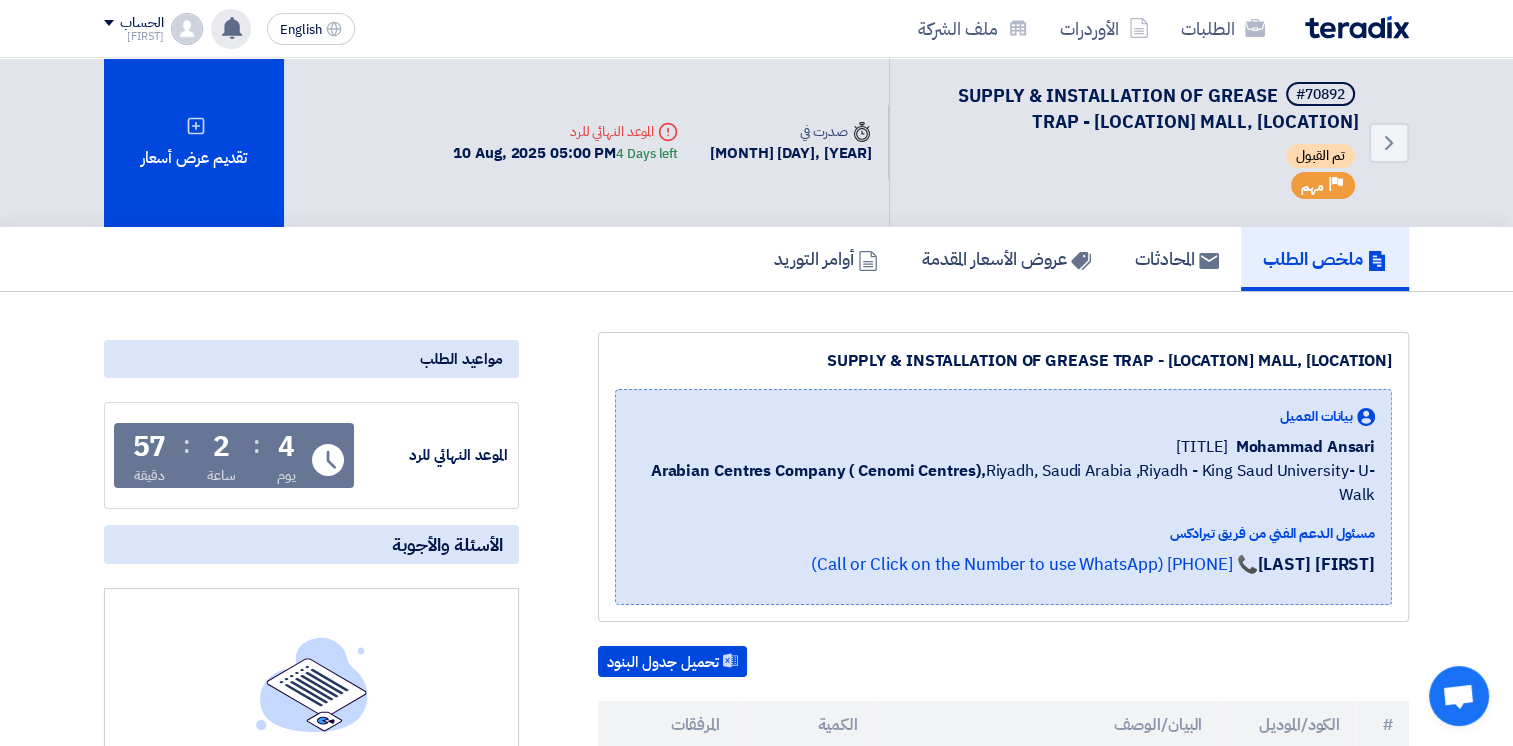drag, startPoint x: 1400, startPoint y: 362, endPoint x: 884, endPoint y: 355, distance: 516.0475 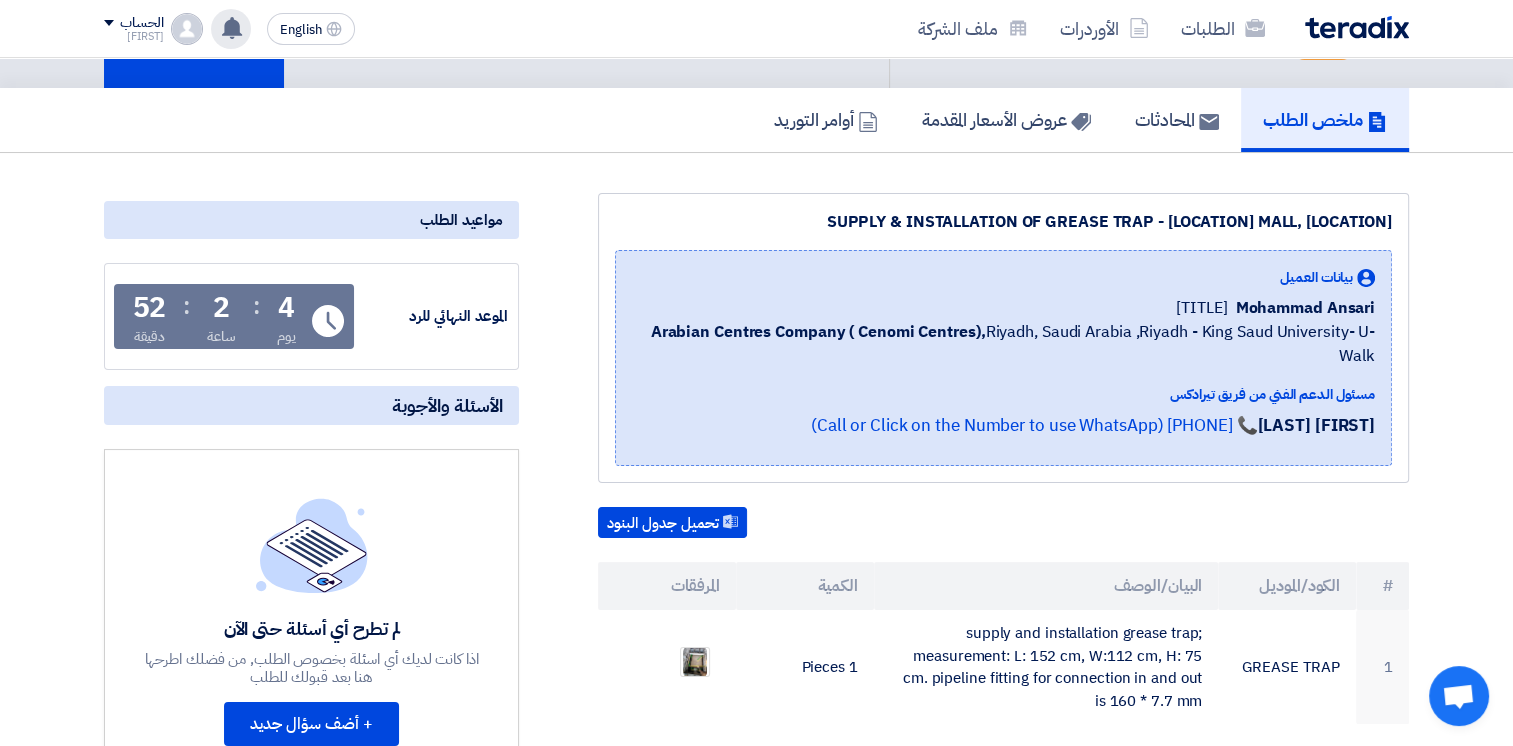 scroll, scrollTop: 0, scrollLeft: 0, axis: both 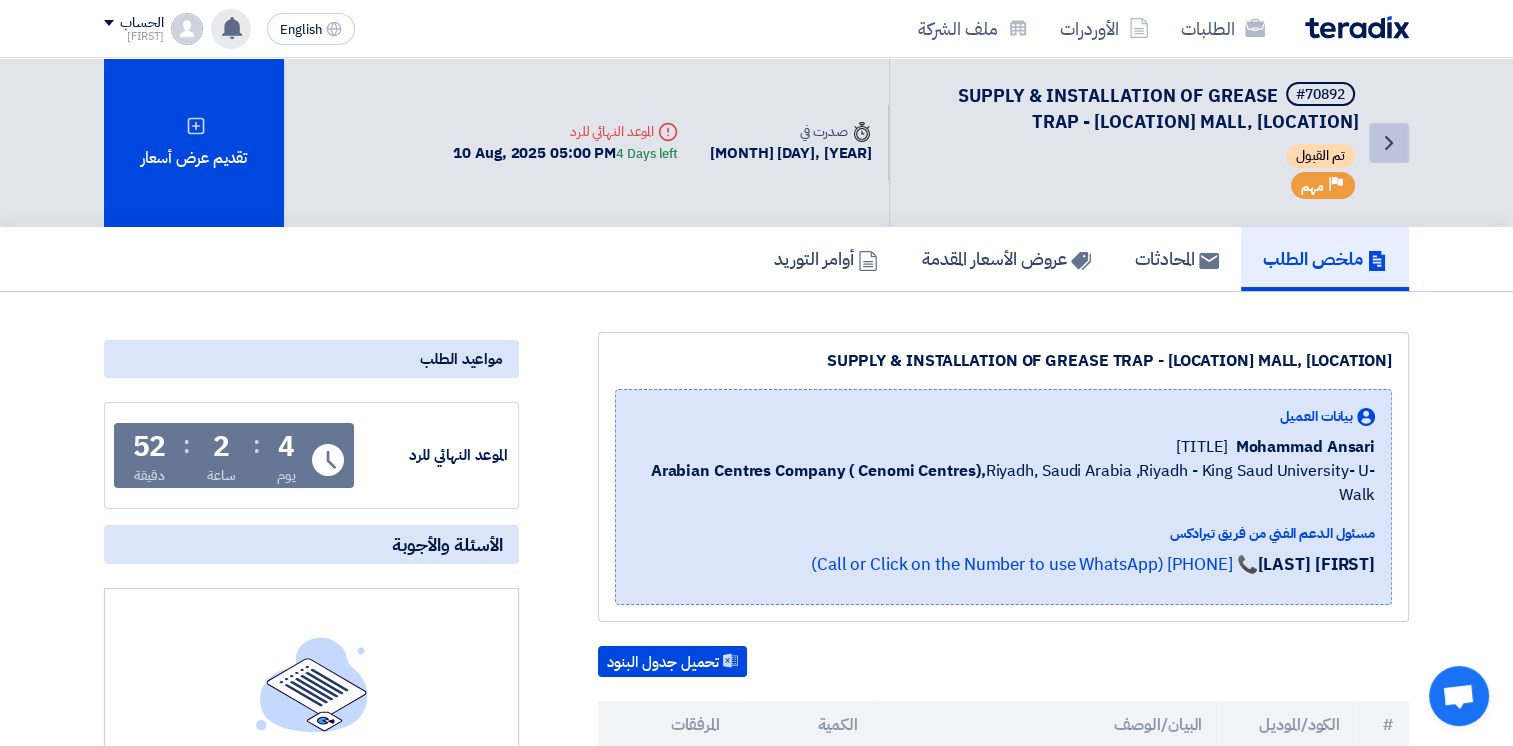 click on "Back" 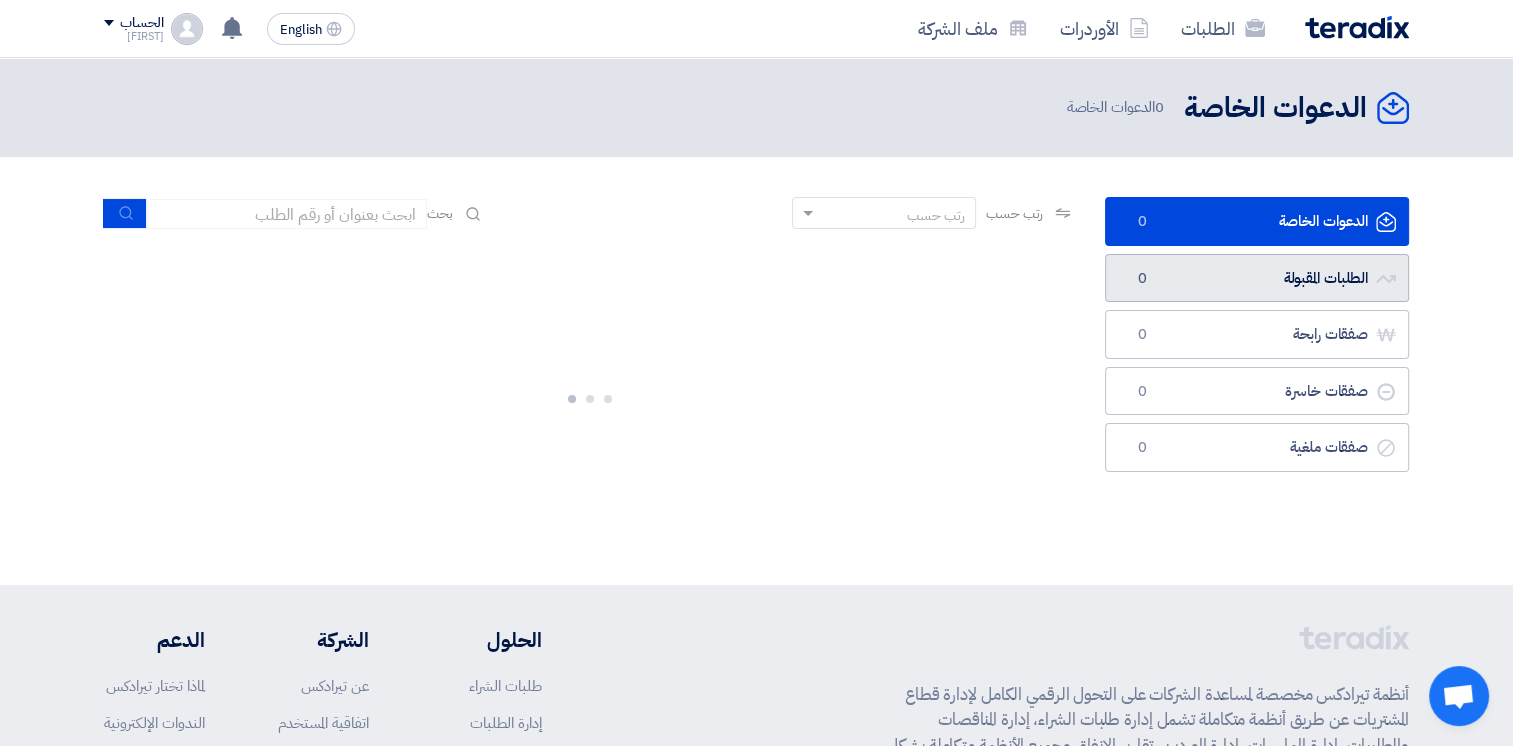 click on "الطلبات المقبولة
الطلبات المقبولة
0" 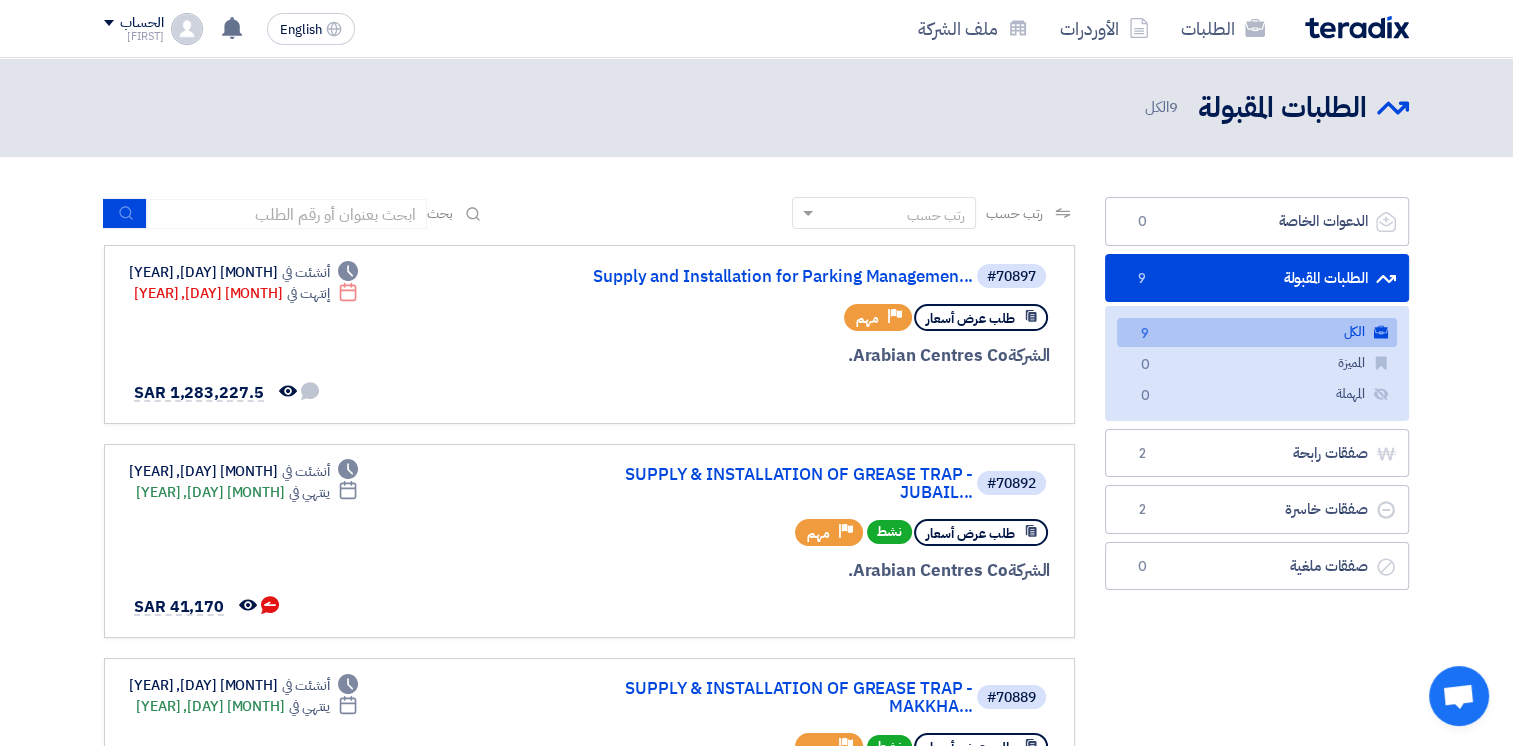 click on "الطلبات المقبولة
الطلبات المقبولة
9" 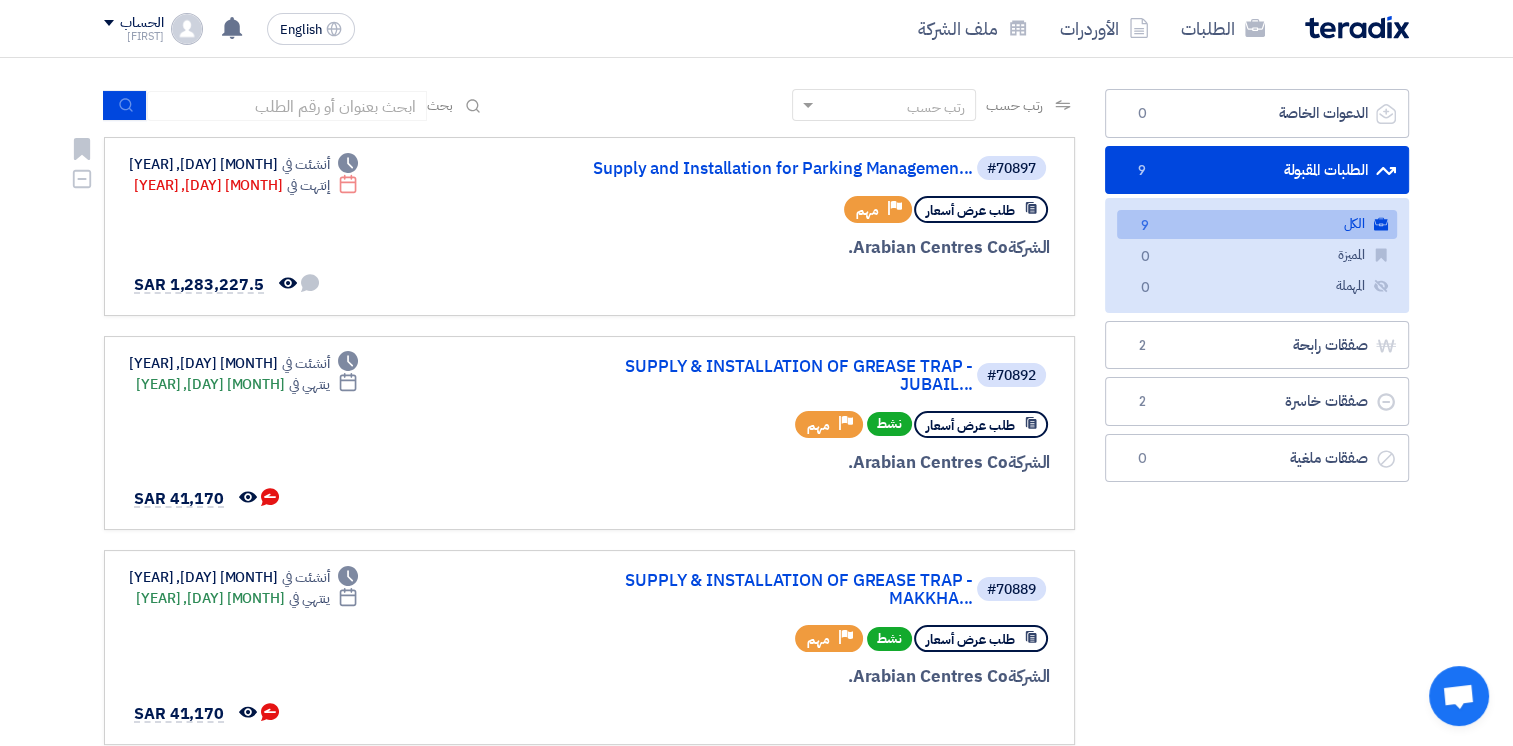 scroll, scrollTop: 0, scrollLeft: 0, axis: both 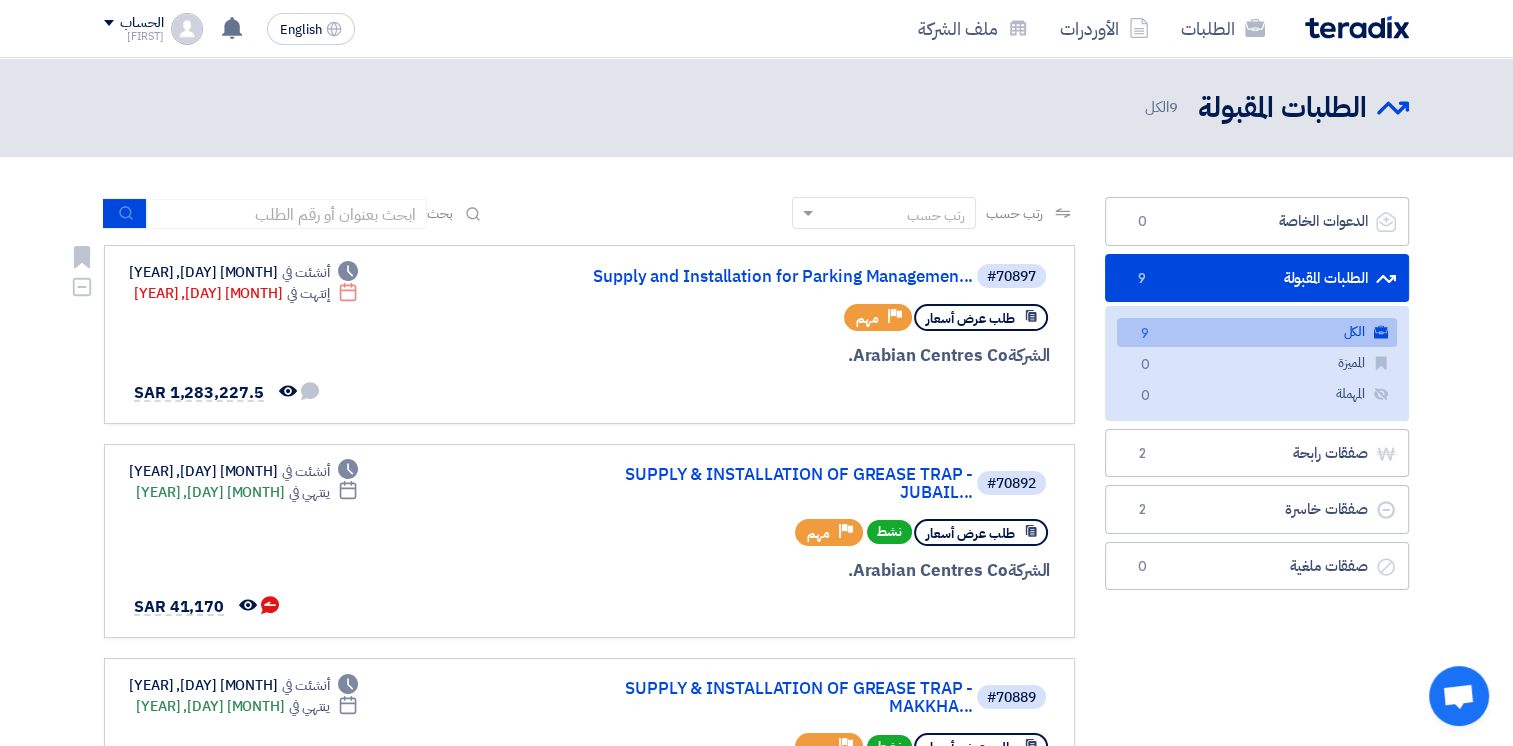 drag, startPoint x: 136, startPoint y: 300, endPoint x: 260, endPoint y: 289, distance: 124.486946 